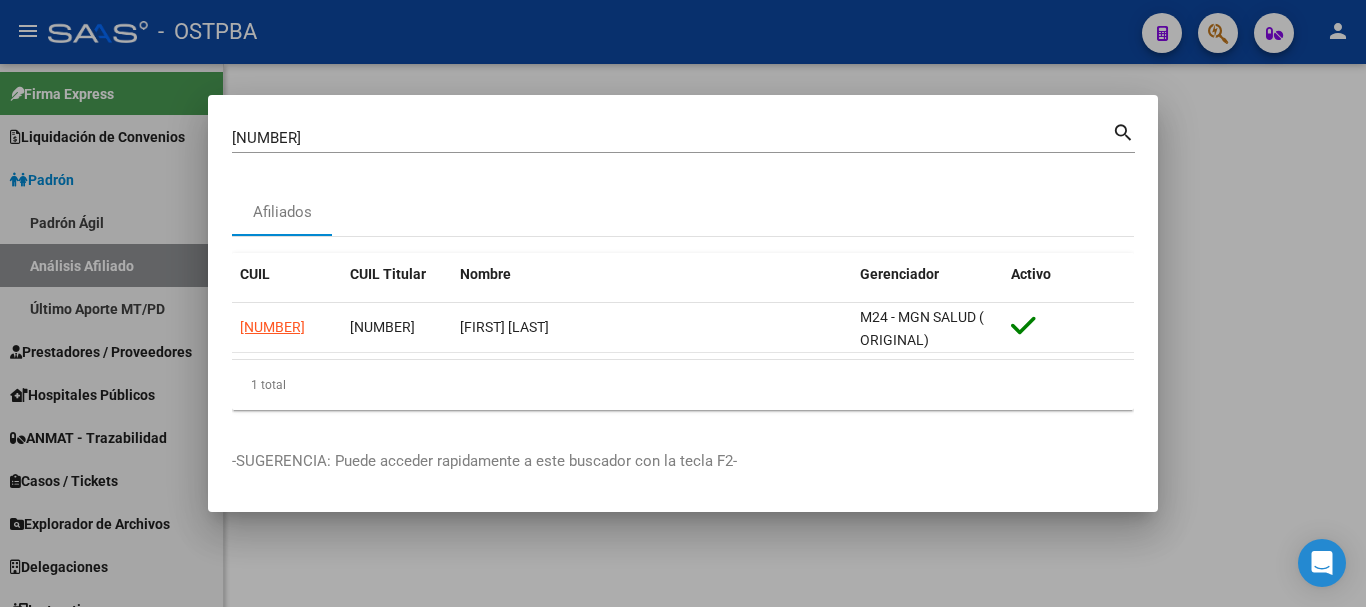 scroll, scrollTop: 0, scrollLeft: 0, axis: both 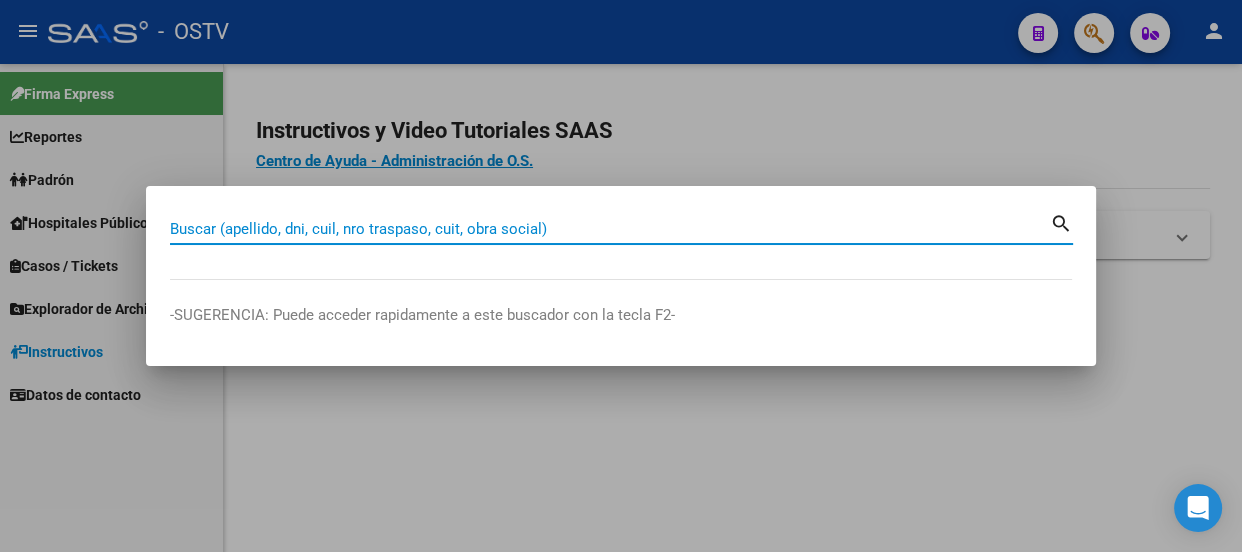 paste on "[ID_NUMBER]" 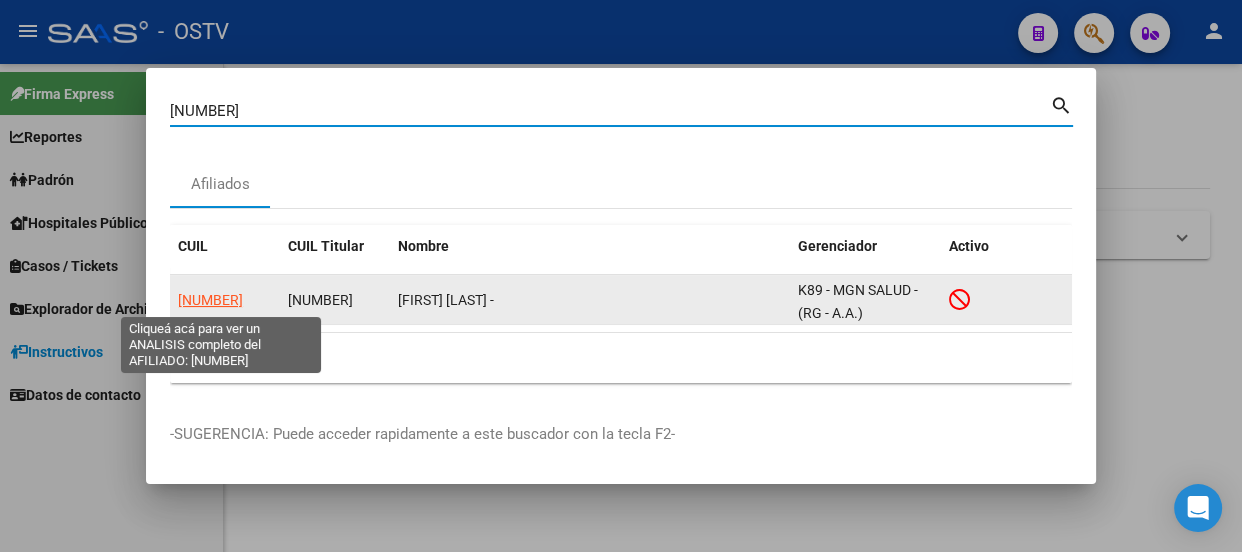 click on "[ID_NUMBER]" 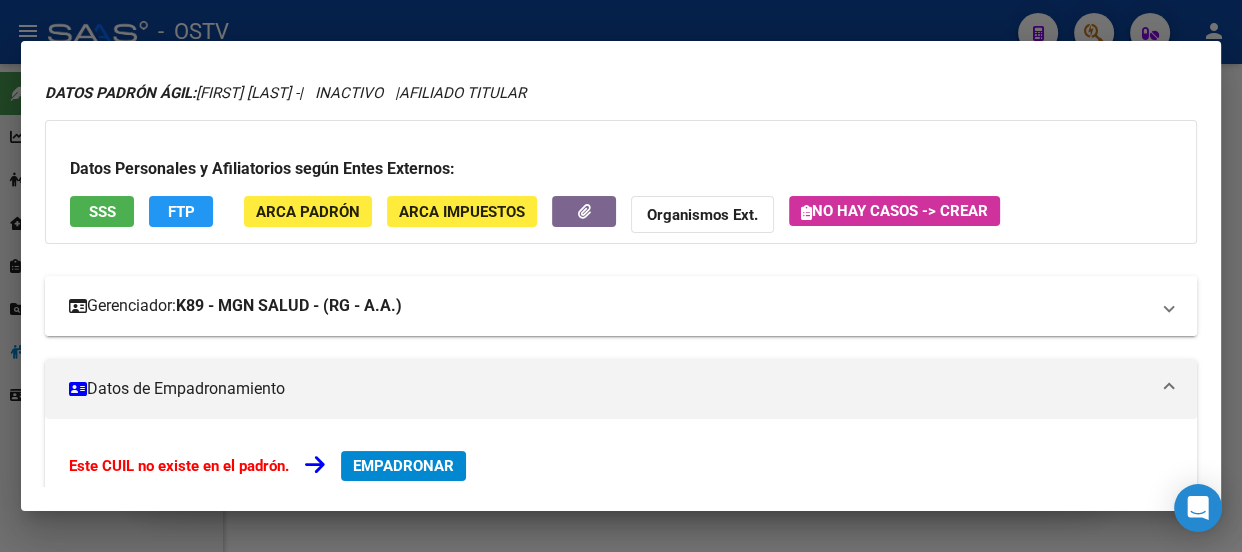 scroll, scrollTop: 0, scrollLeft: 0, axis: both 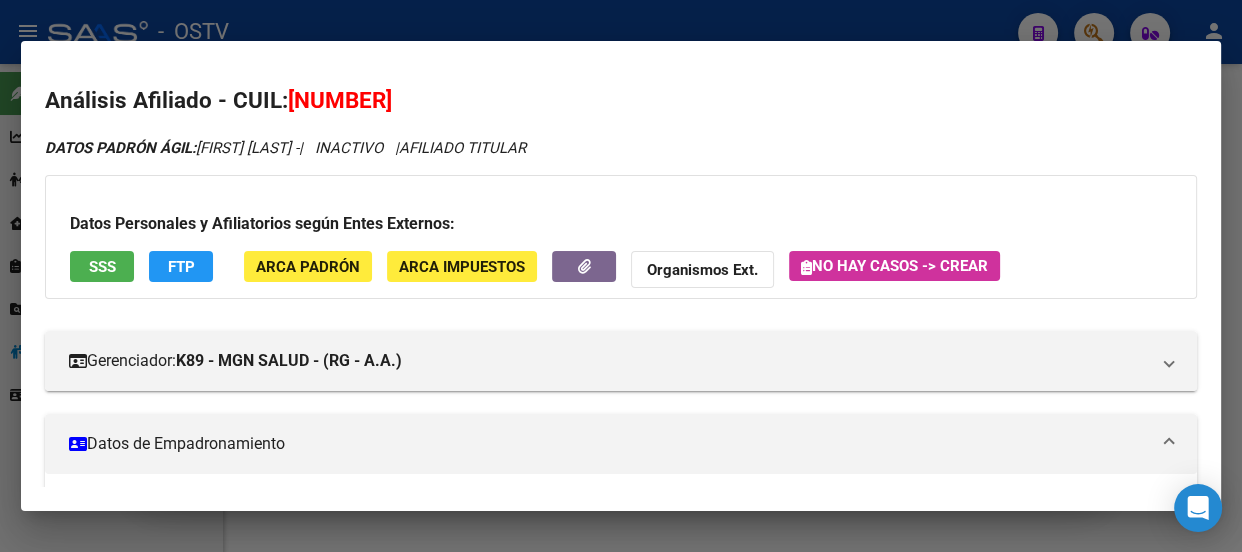 click at bounding box center (621, 276) 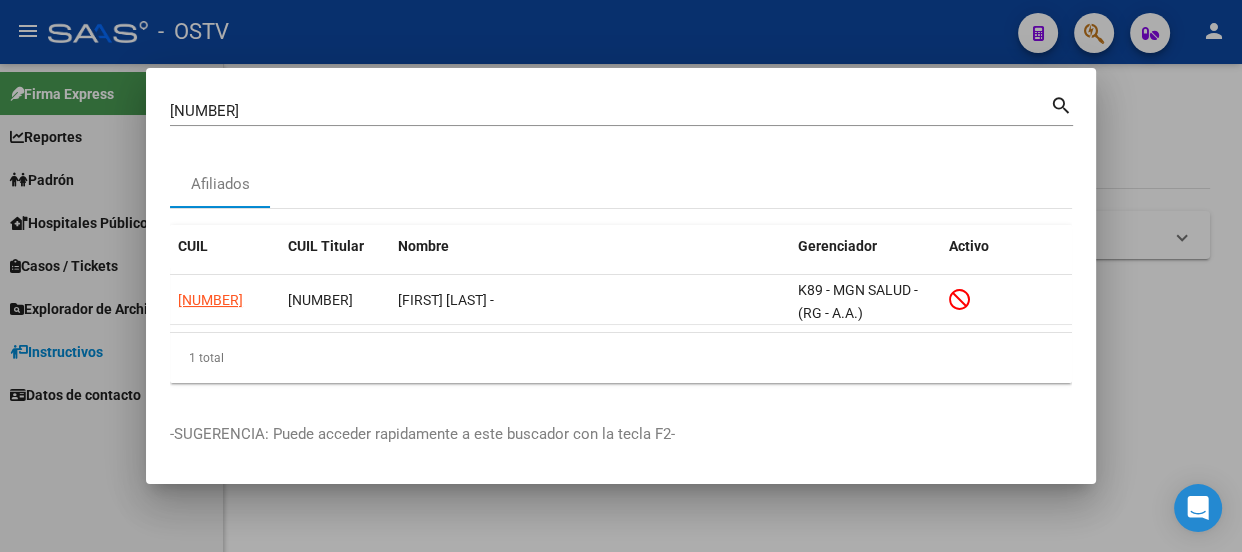 click on "[CUIL]" at bounding box center [610, 111] 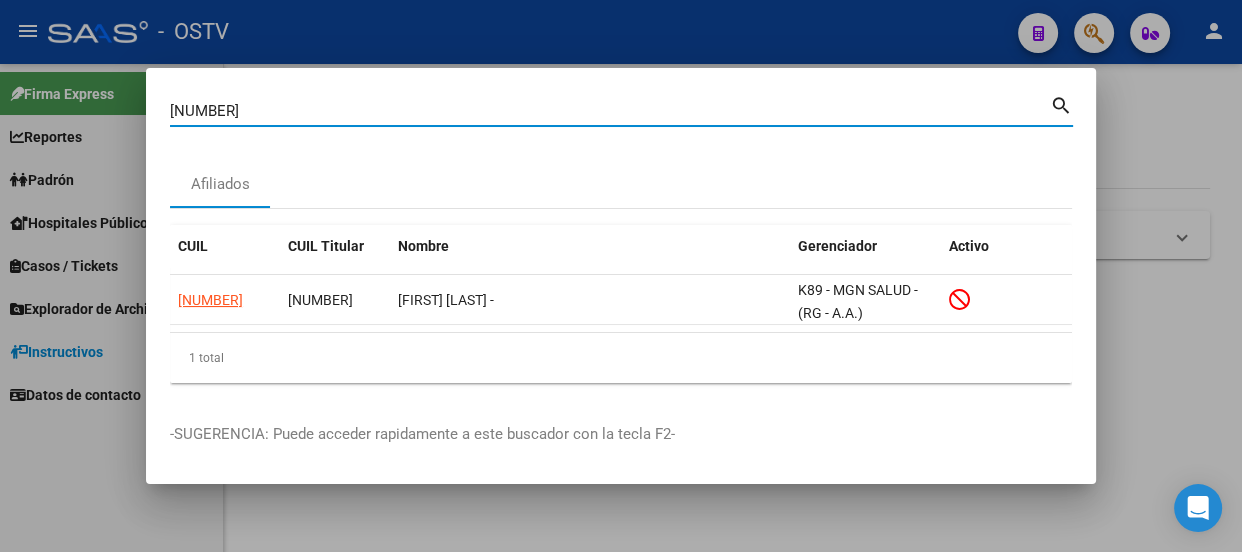 click on "[CUIL]" at bounding box center (610, 111) 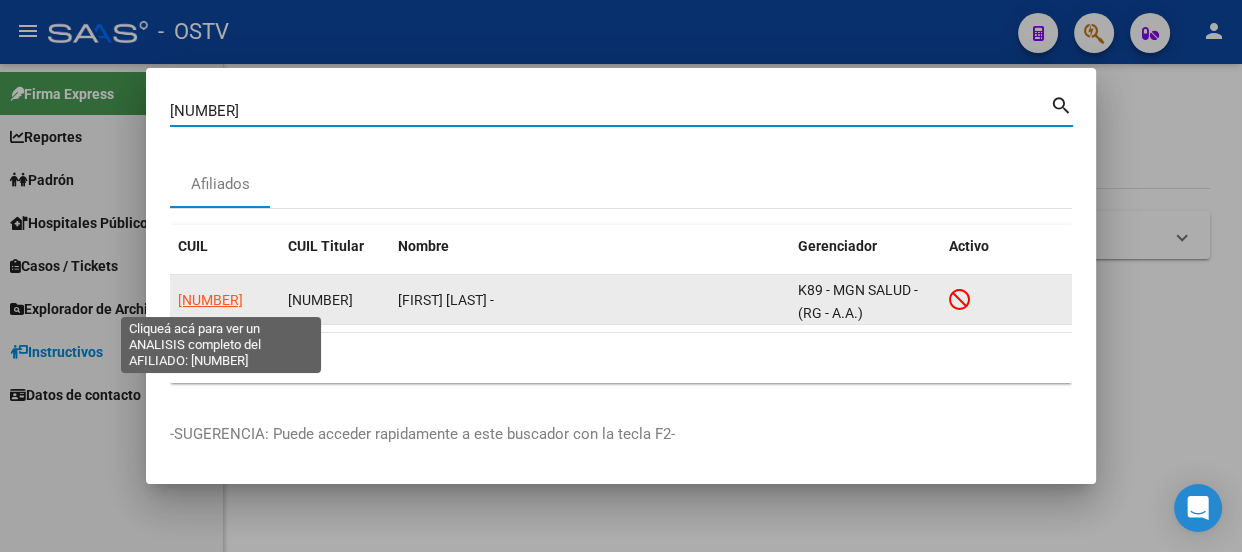 click on "20357127220" 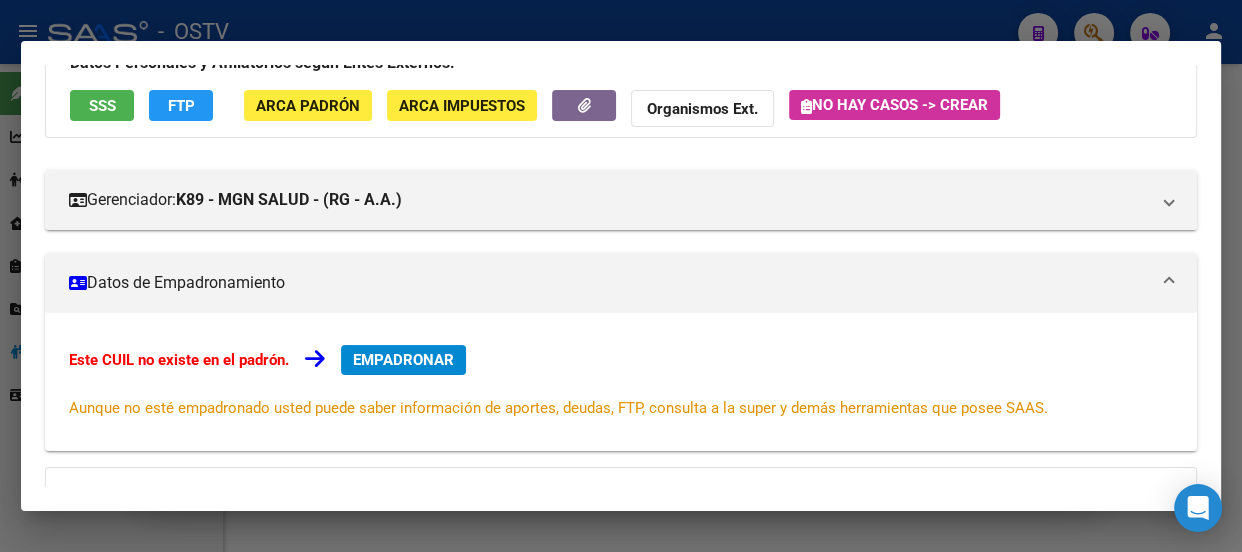 scroll, scrollTop: 18, scrollLeft: 0, axis: vertical 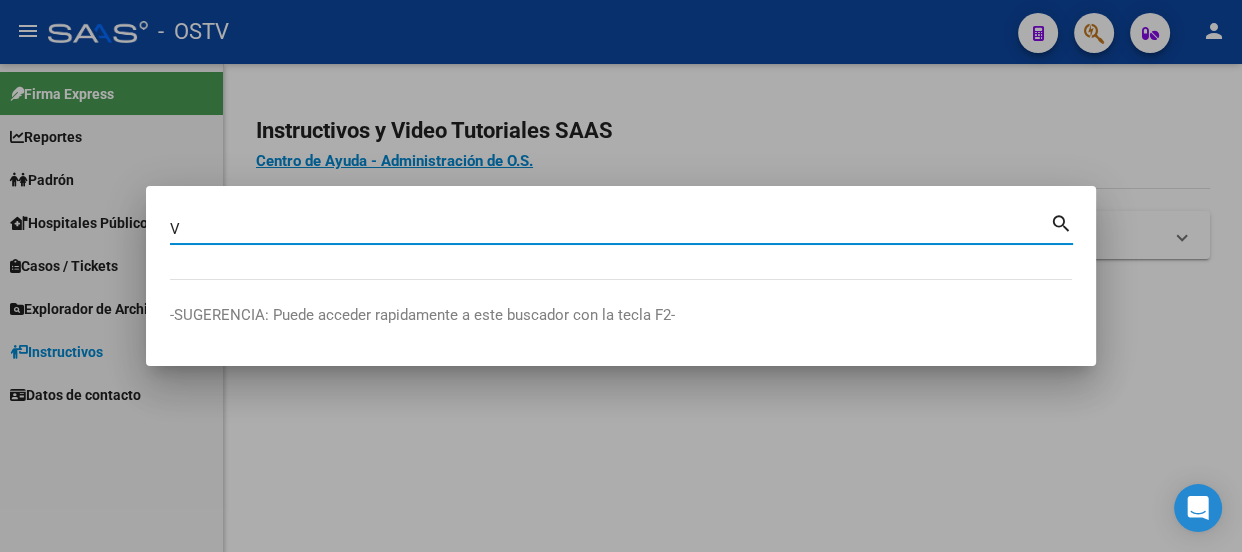 type on "V" 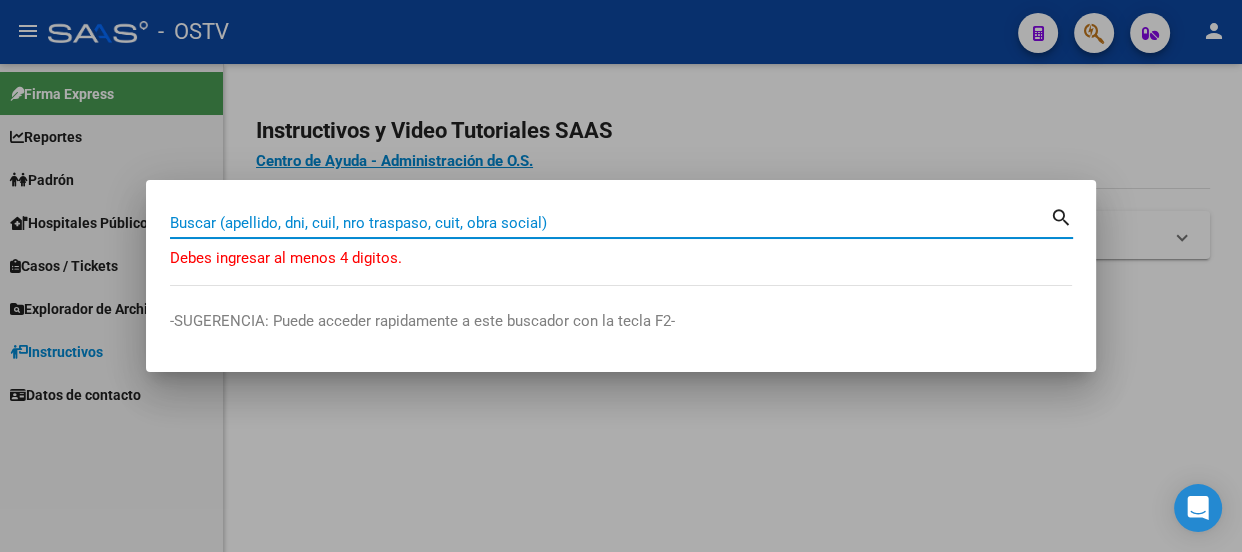 paste on "[ID_NUMBER]" 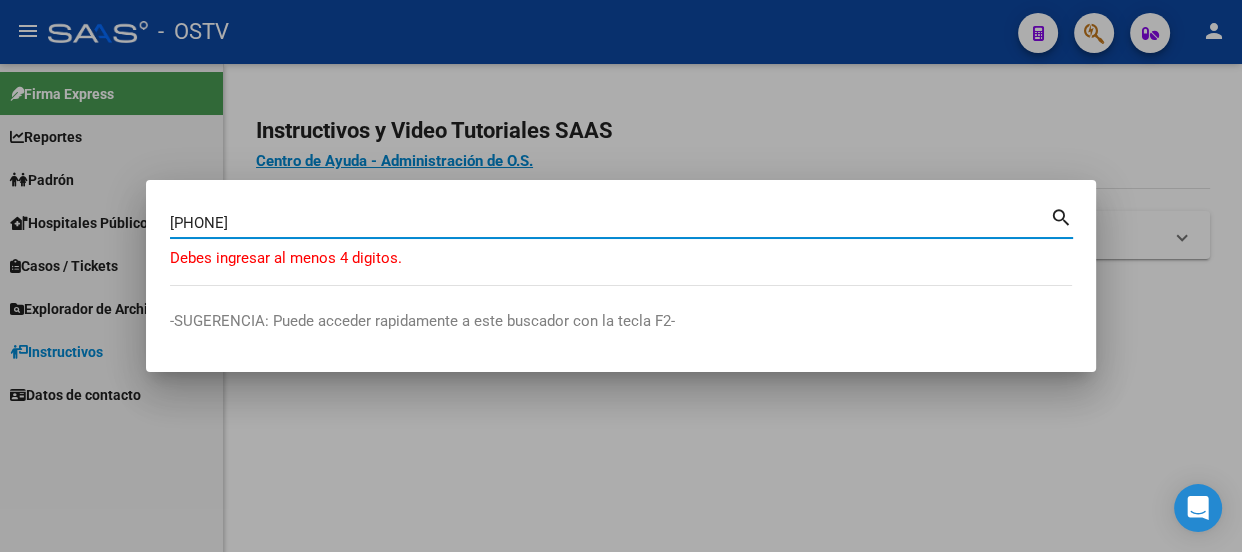 type on "[ID_NUMBER]" 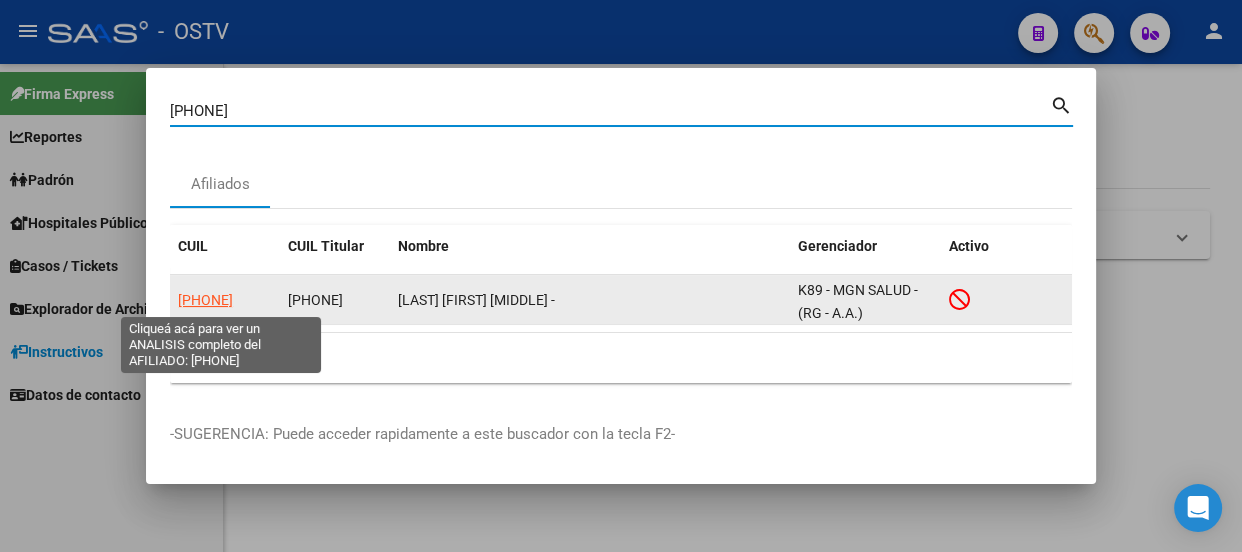 click on "[ID_NUMBER]" 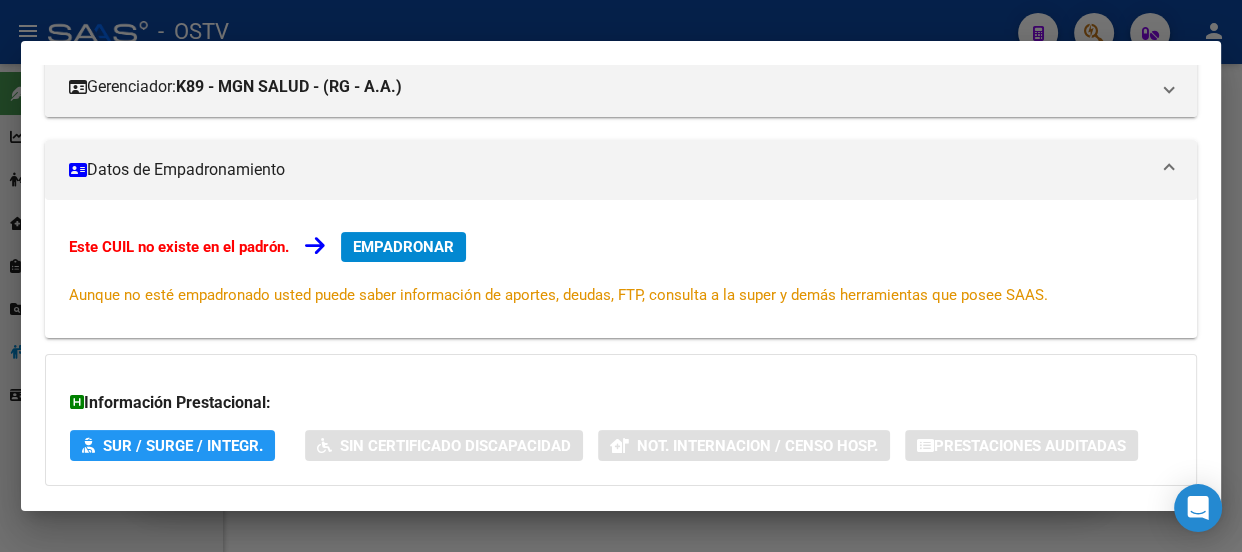 scroll, scrollTop: 0, scrollLeft: 0, axis: both 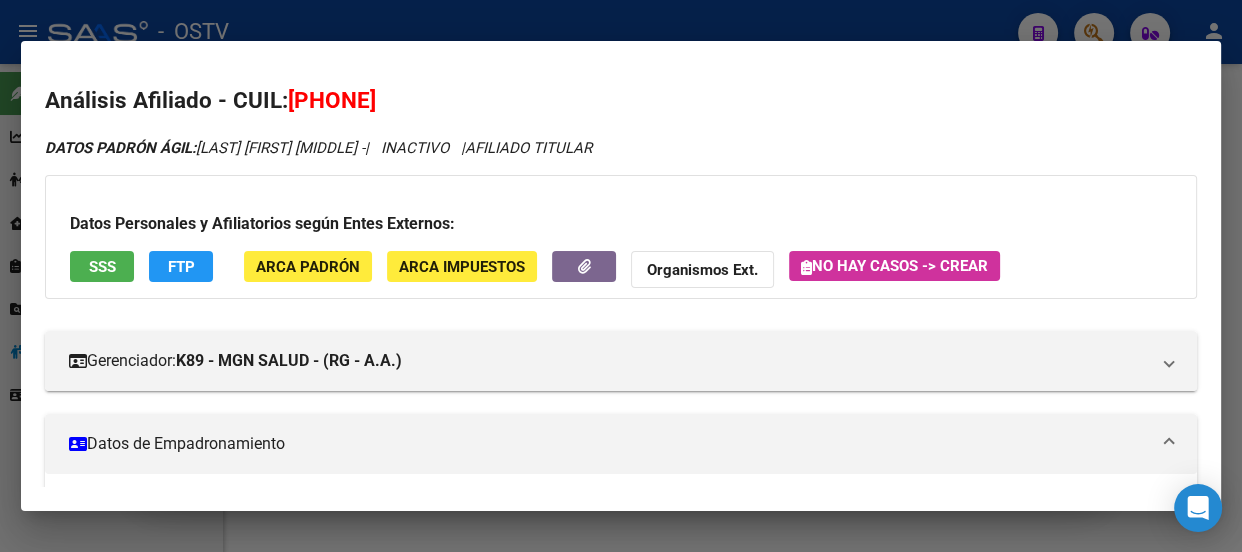 click at bounding box center [621, 276] 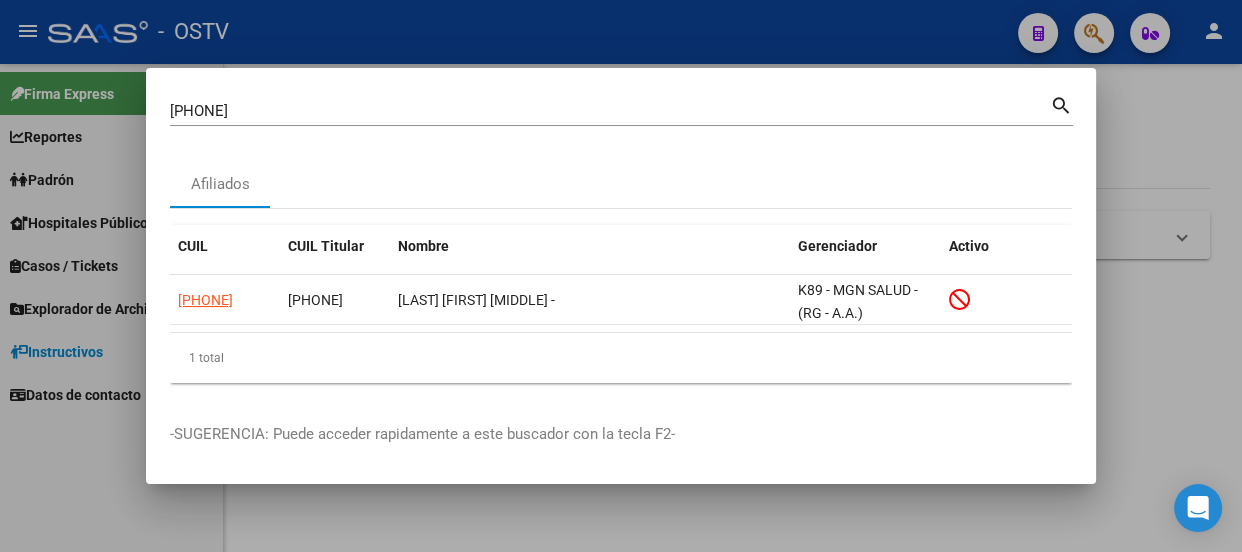 click at bounding box center [621, 276] 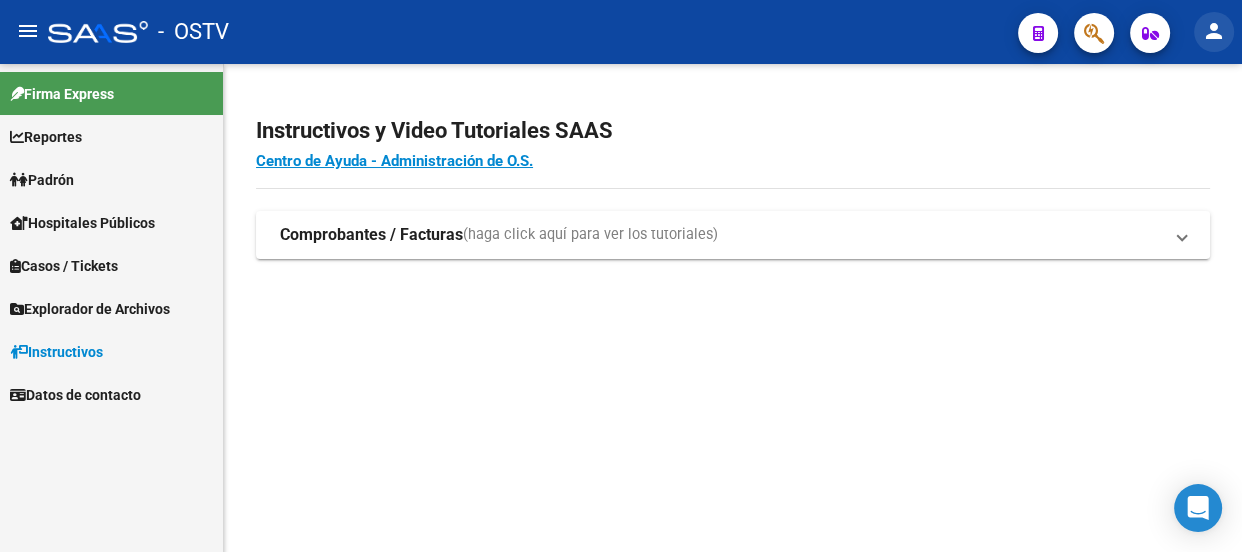 click on "person" 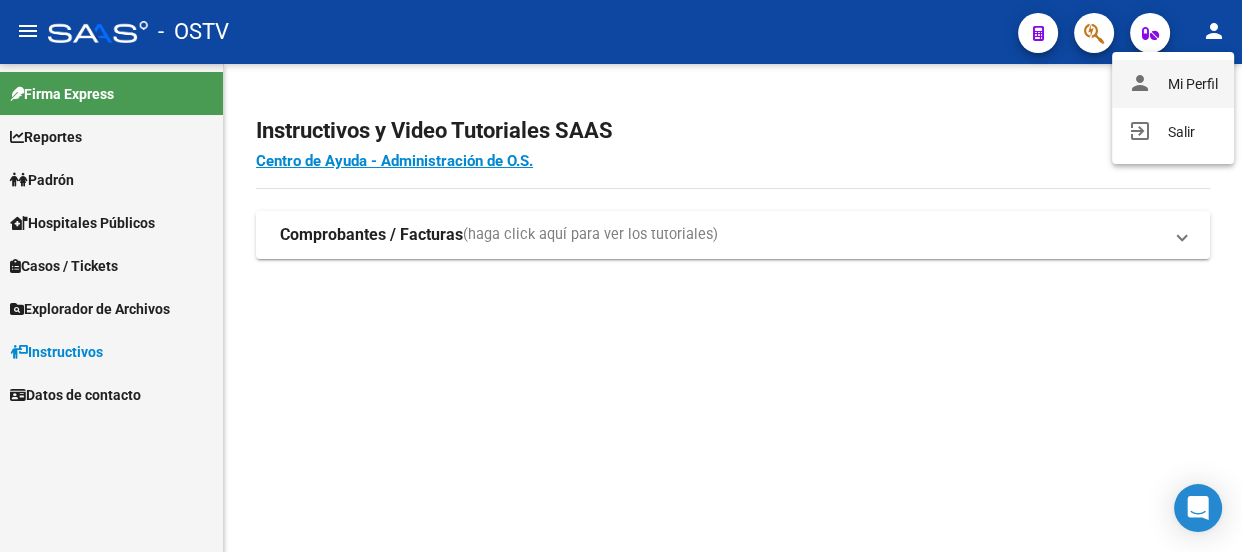 click on "person  Mi Perfil" at bounding box center [1173, 84] 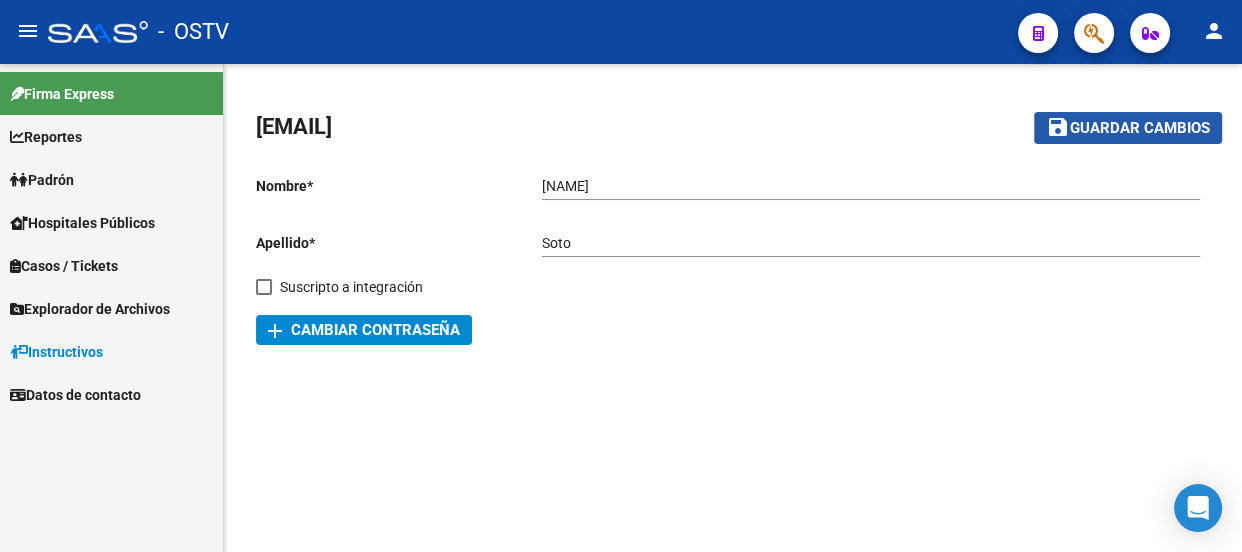 click on "Guardar cambios" 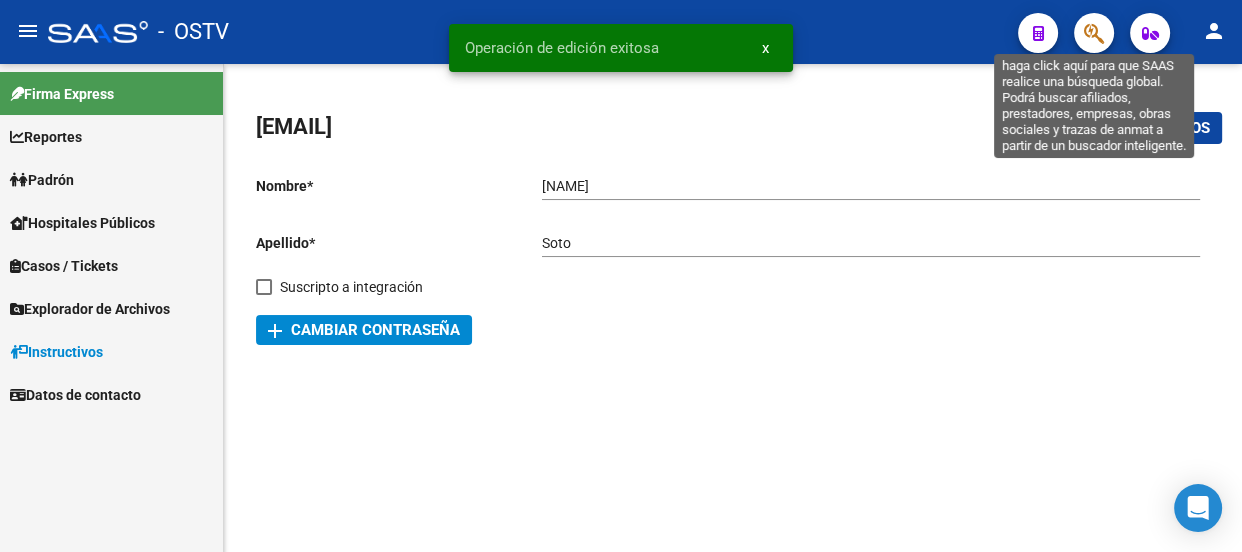 click 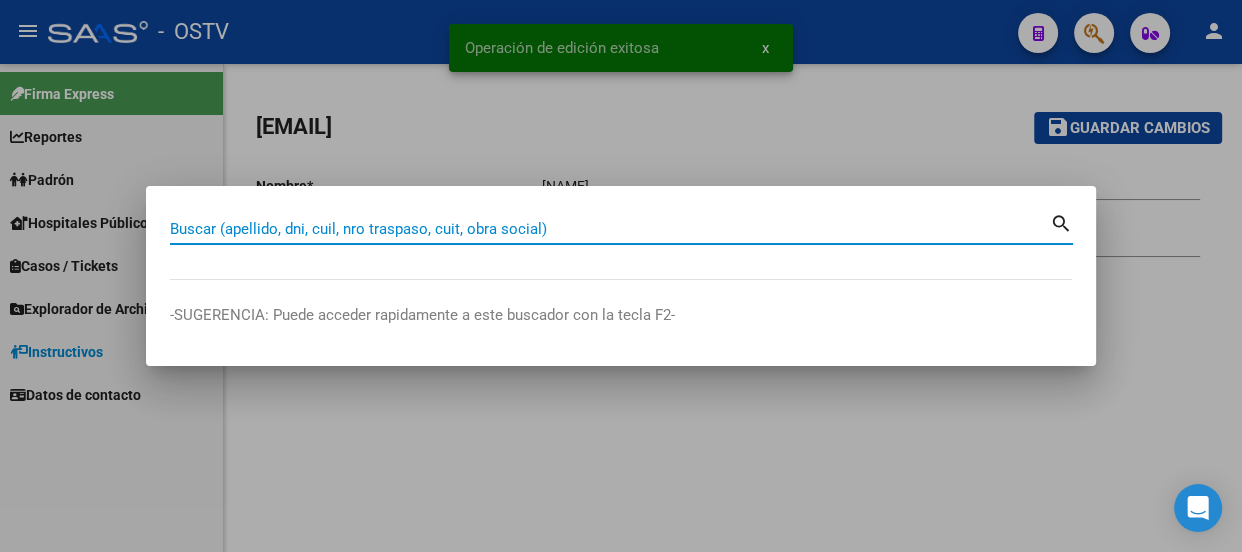 paste on "20357127220" 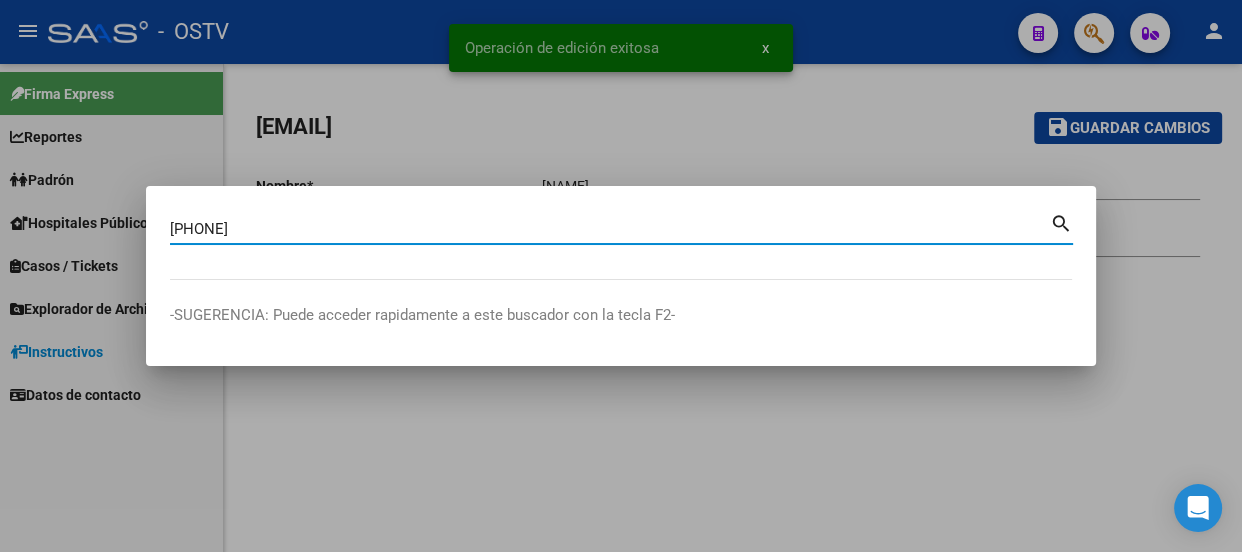 type on "20357127220" 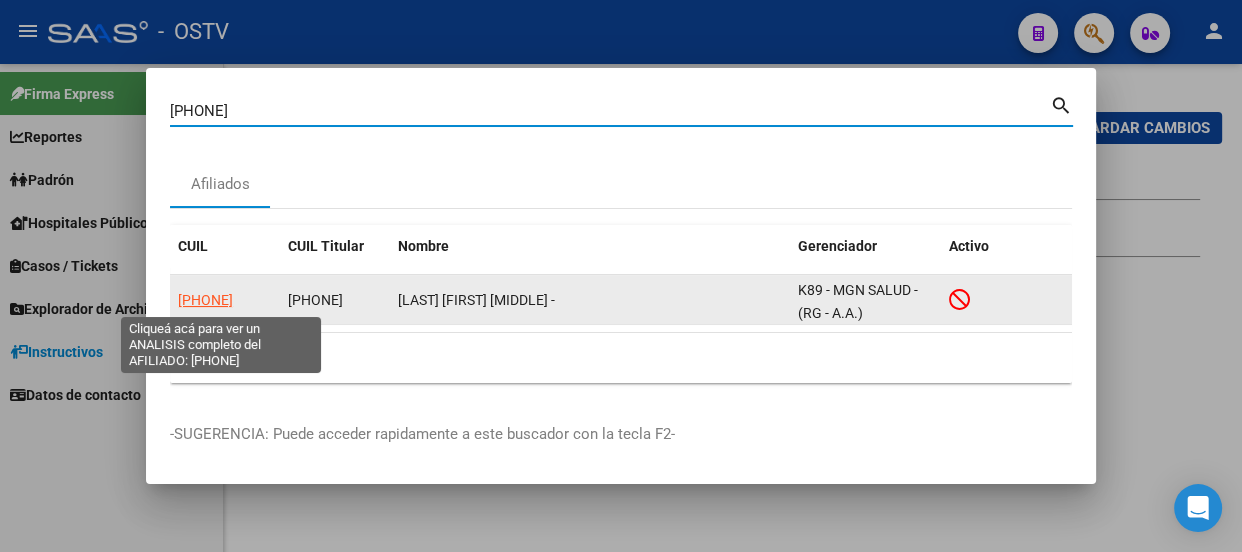 click on "20357127220" 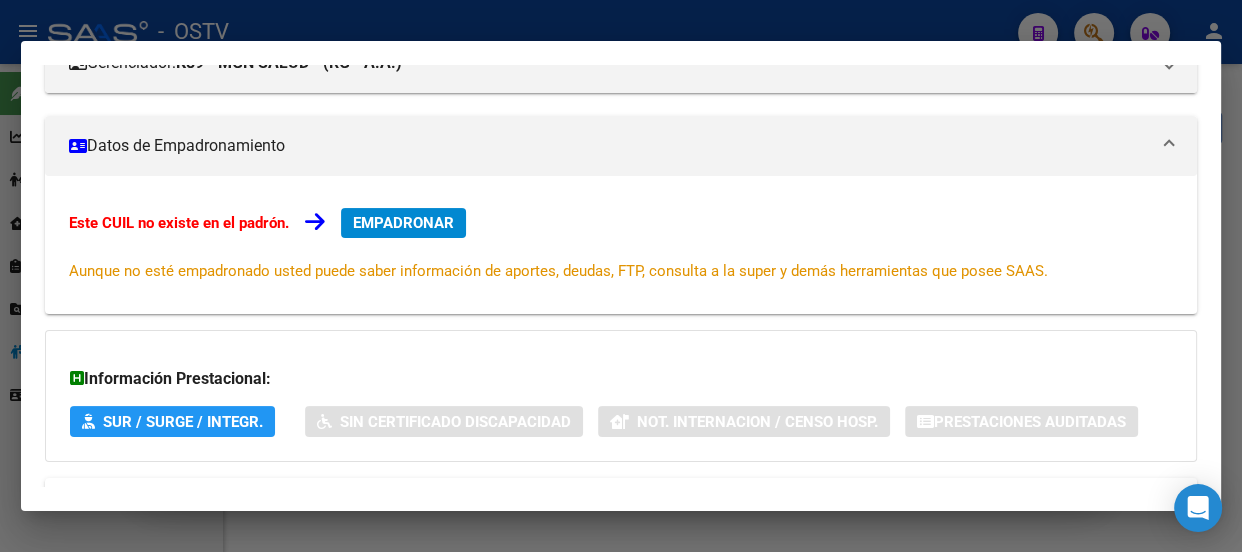 scroll, scrollTop: 381, scrollLeft: 0, axis: vertical 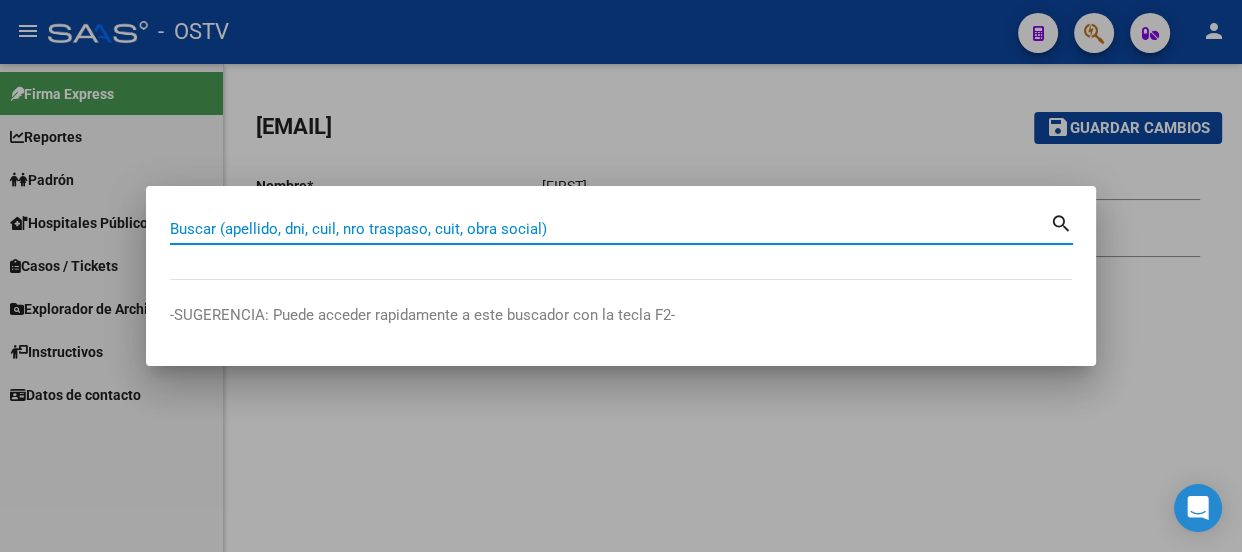 paste on "[ID_NUMBER]" 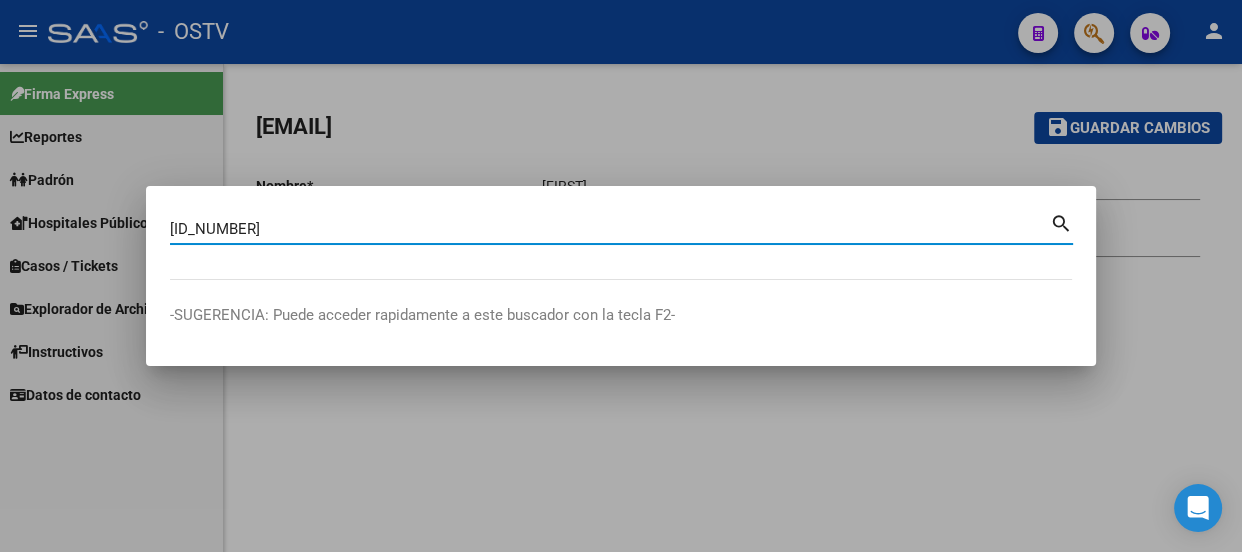 type on "[ID_NUMBER]" 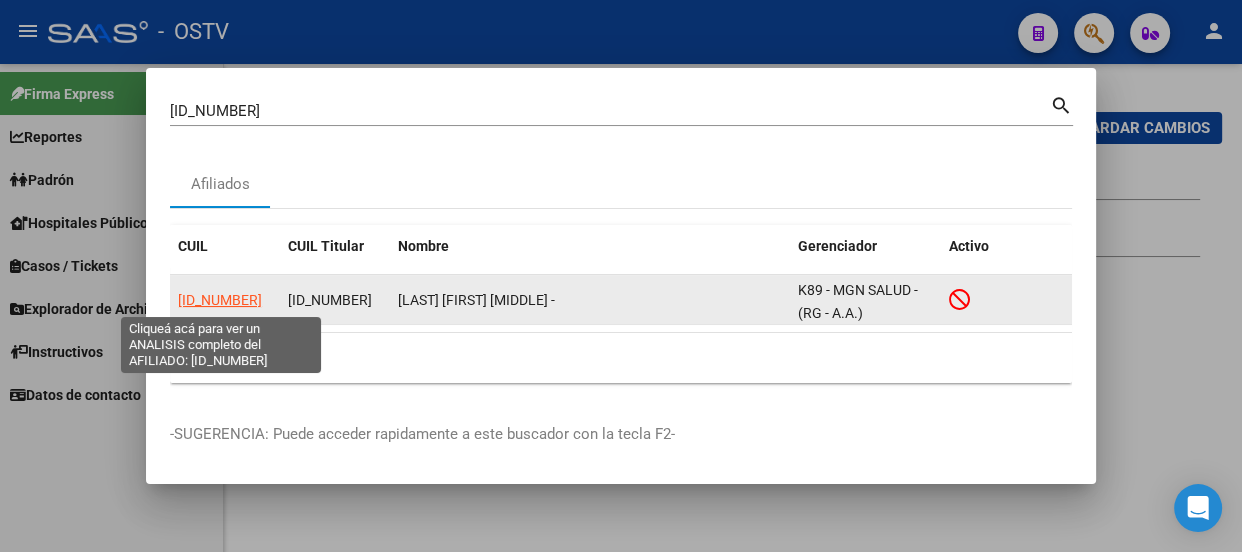 click on "[ID_NUMBER]" 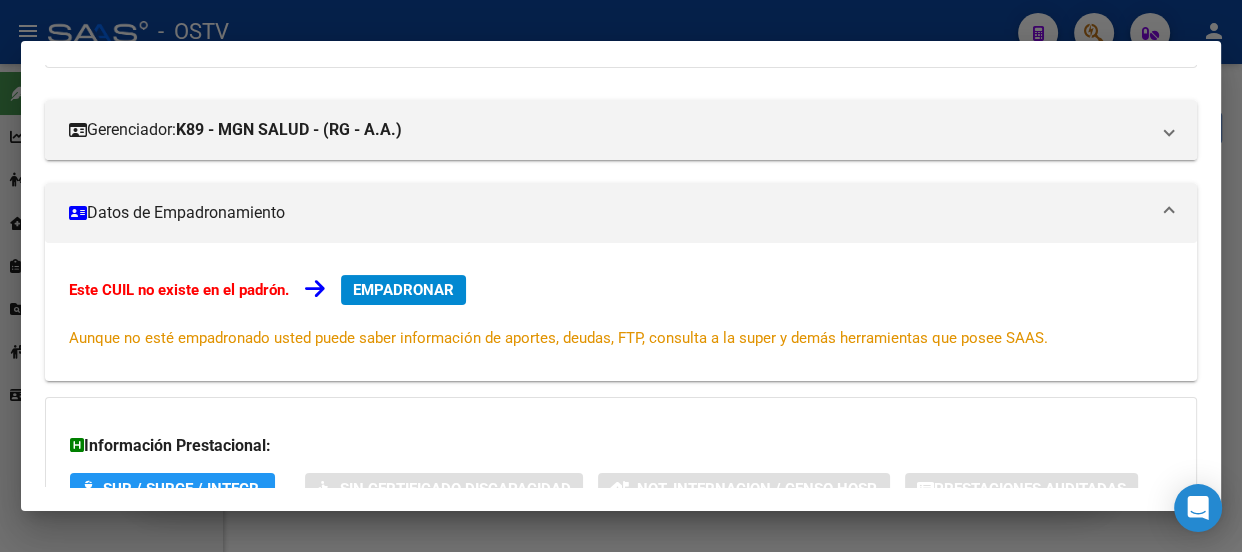 scroll, scrollTop: 200, scrollLeft: 0, axis: vertical 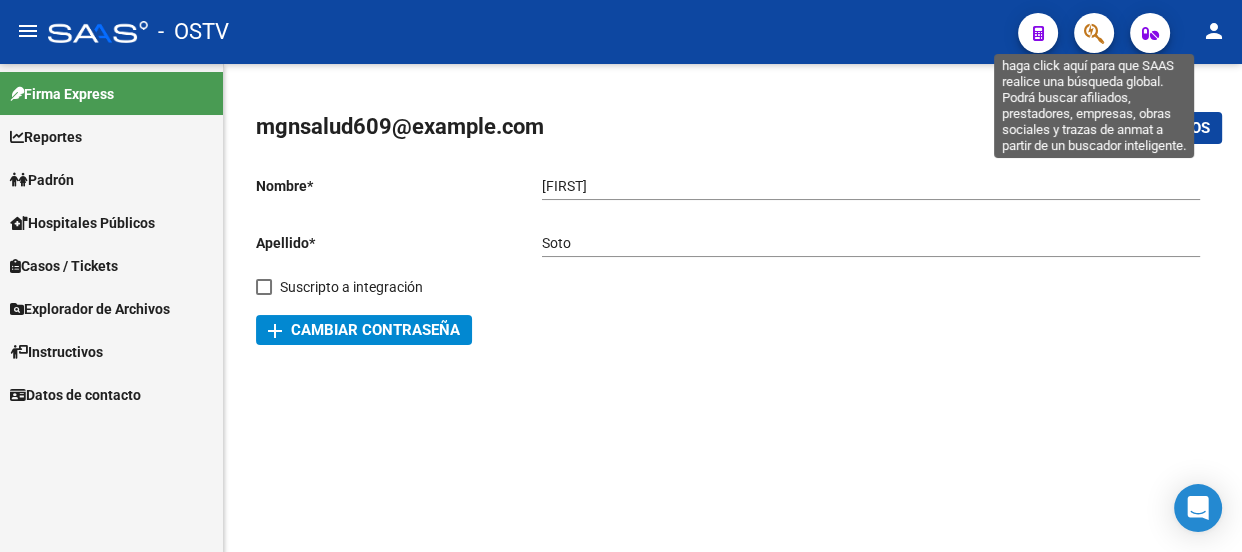 click 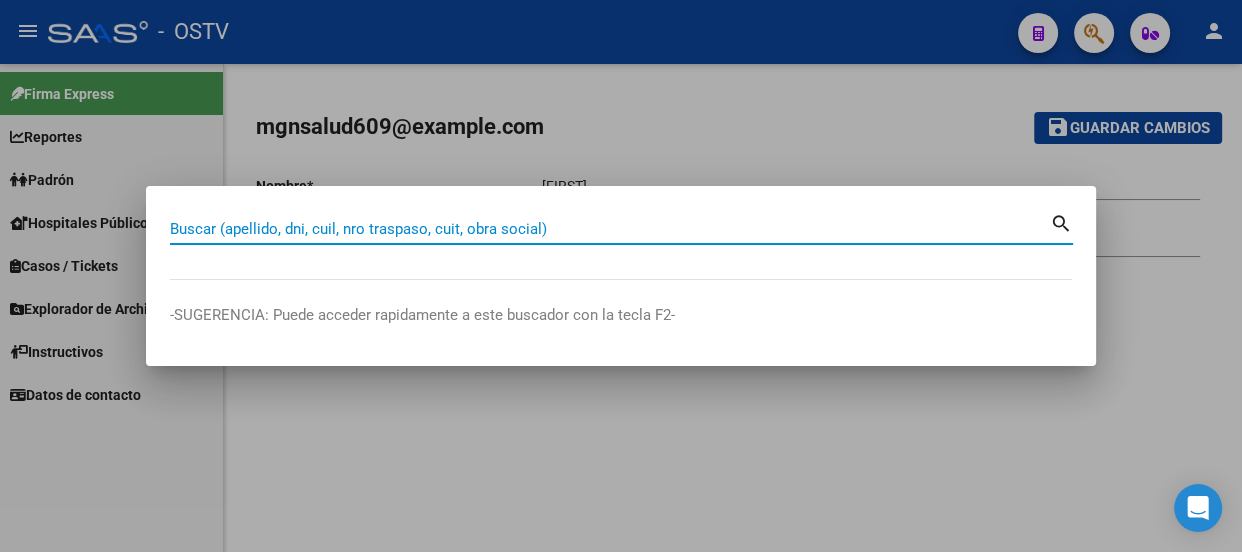 paste on "[CUIL]" 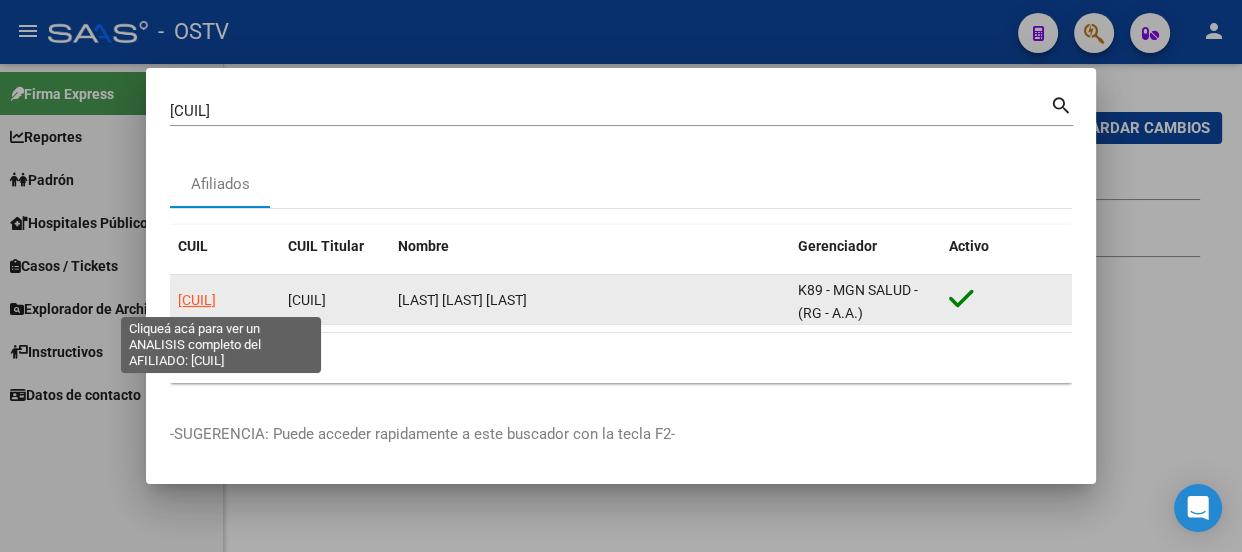 click on "20357127220" 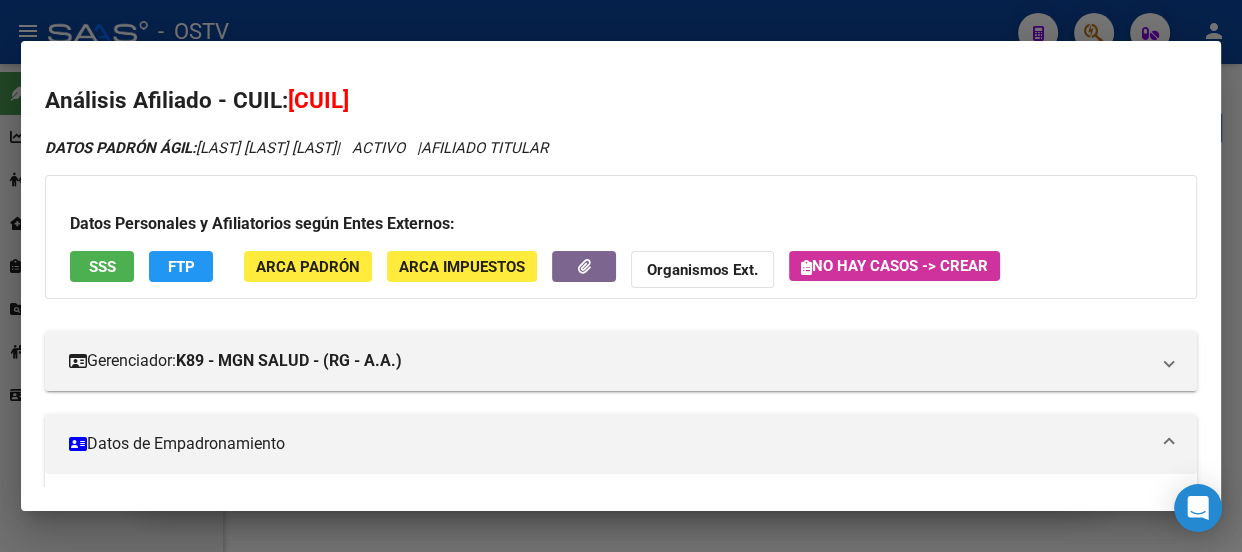 click at bounding box center [621, 276] 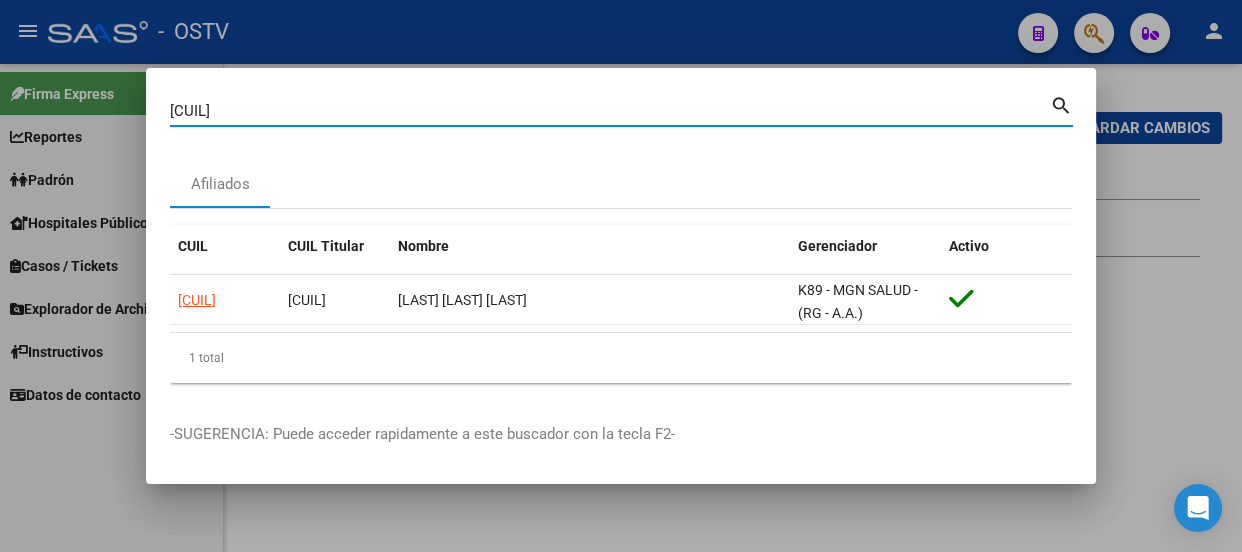 drag, startPoint x: 302, startPoint y: 109, endPoint x: 12, endPoint y: 108, distance: 290.0017 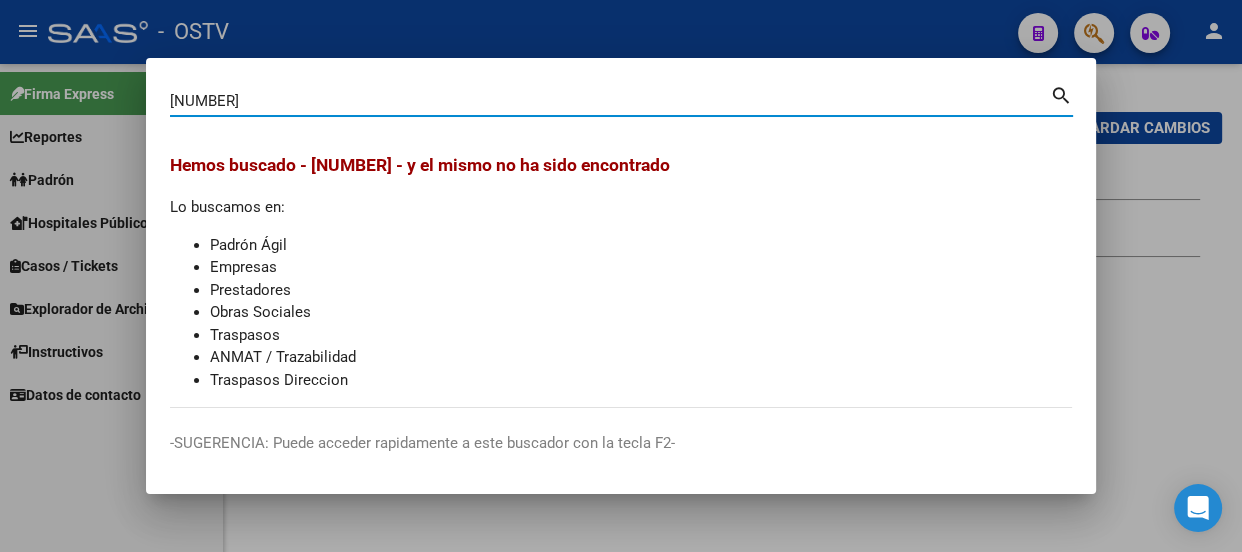 drag, startPoint x: 276, startPoint y: 100, endPoint x: 84, endPoint y: 98, distance: 192.01042 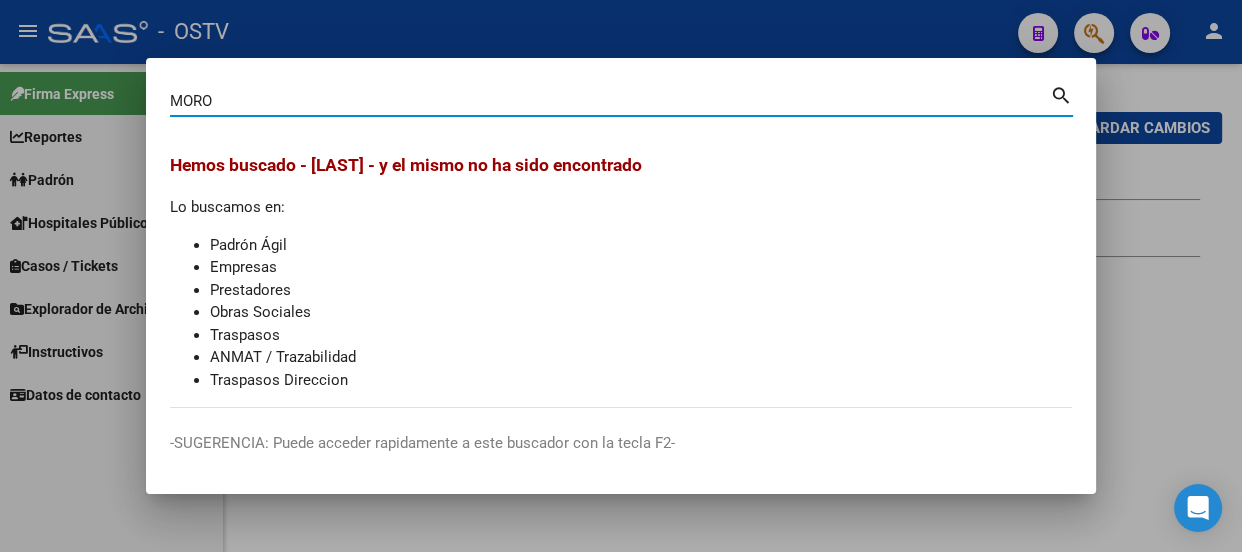 type on "MORO" 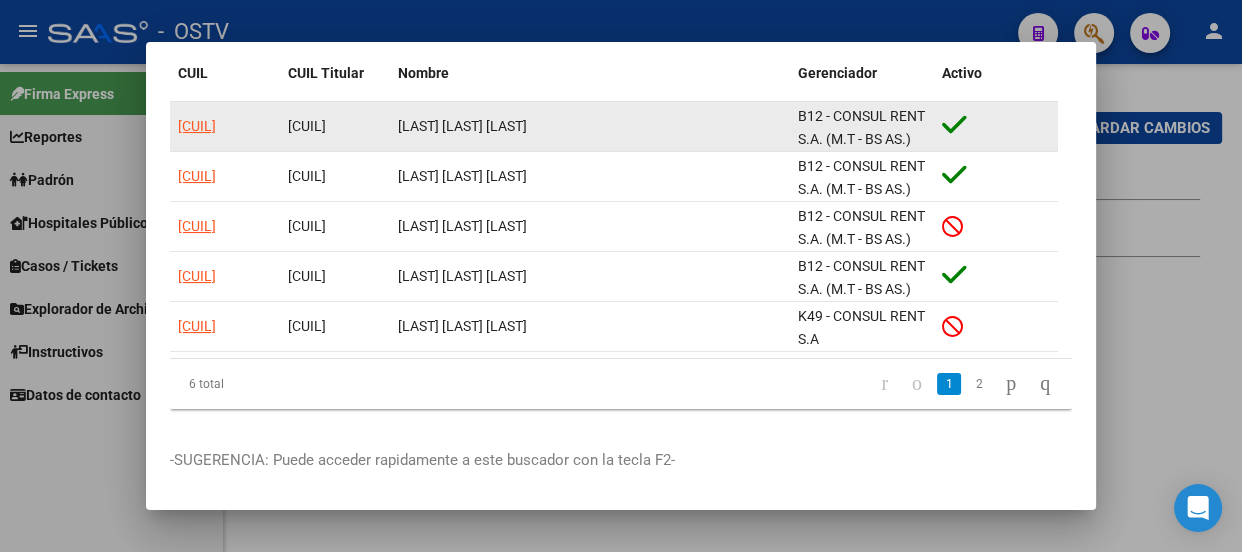 scroll, scrollTop: 161, scrollLeft: 0, axis: vertical 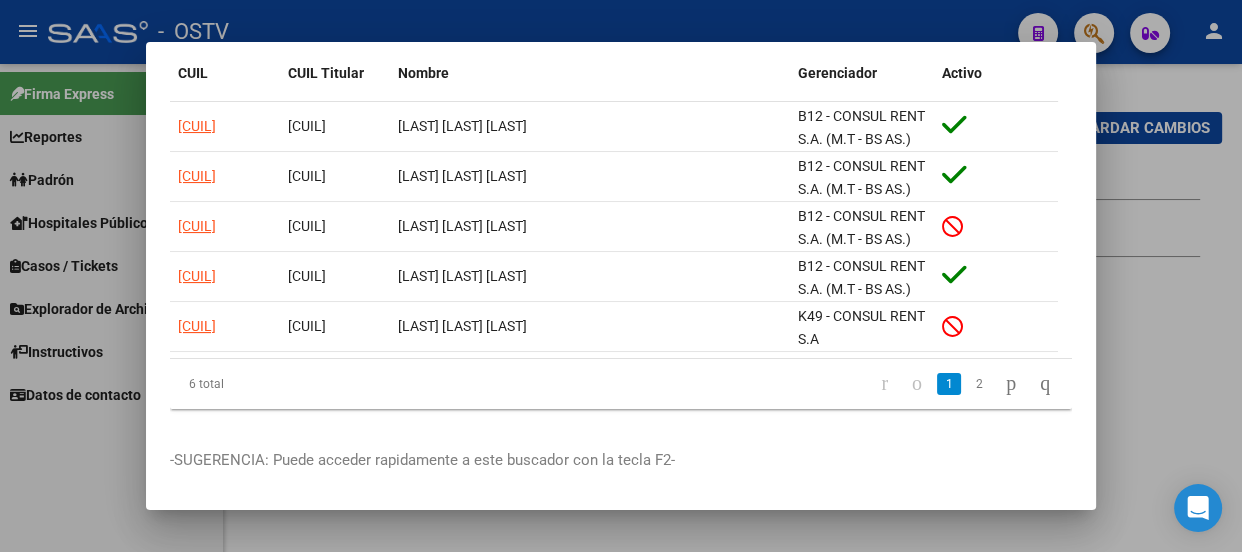 click on "2" 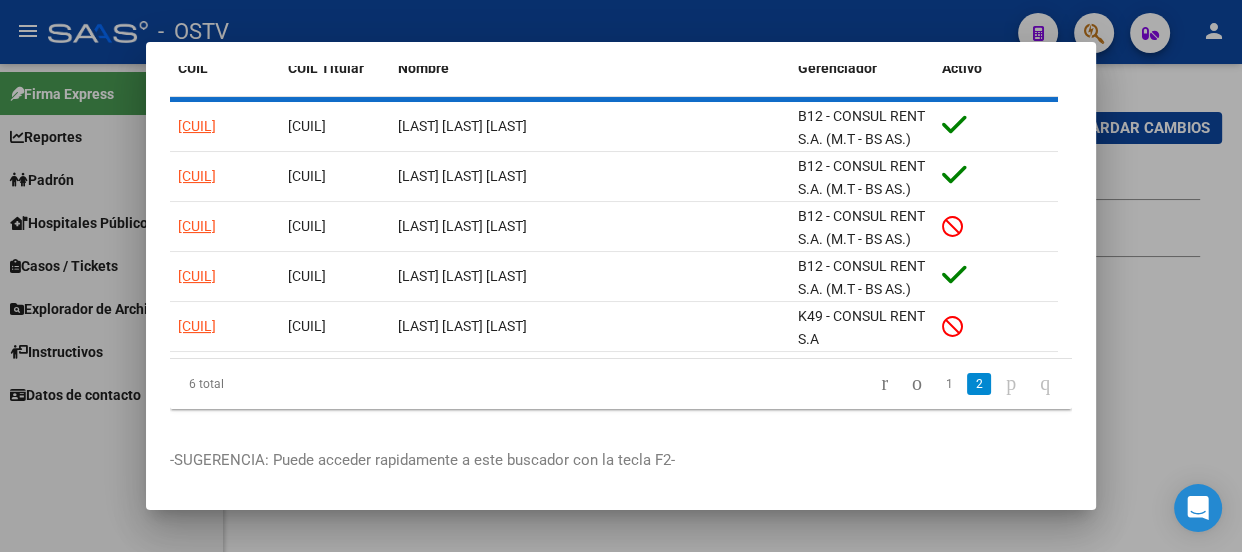 scroll, scrollTop: 0, scrollLeft: 0, axis: both 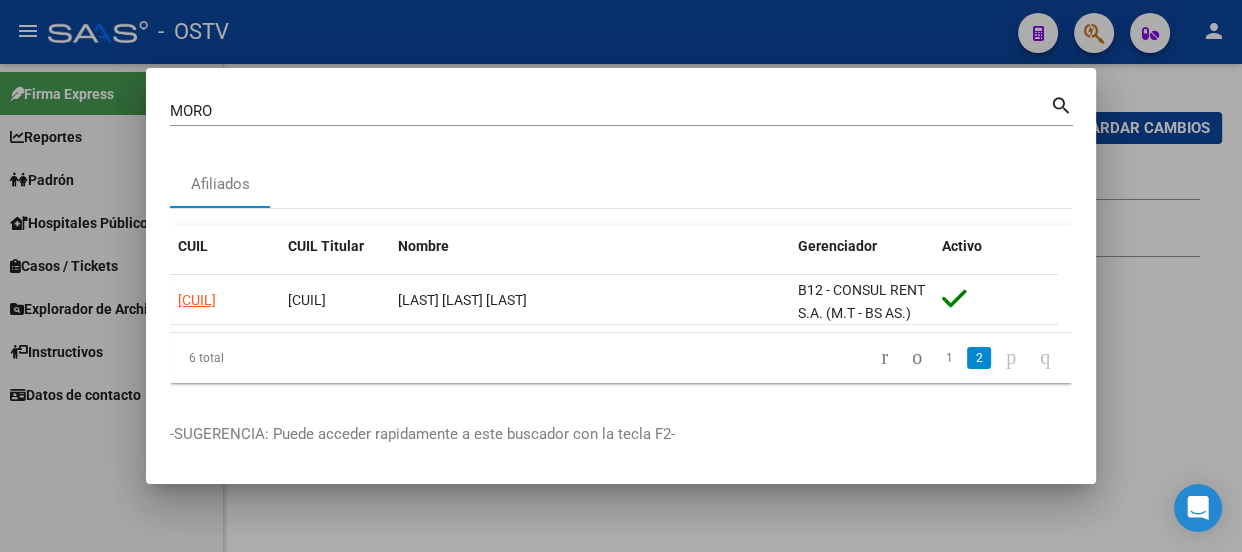 click at bounding box center (621, 276) 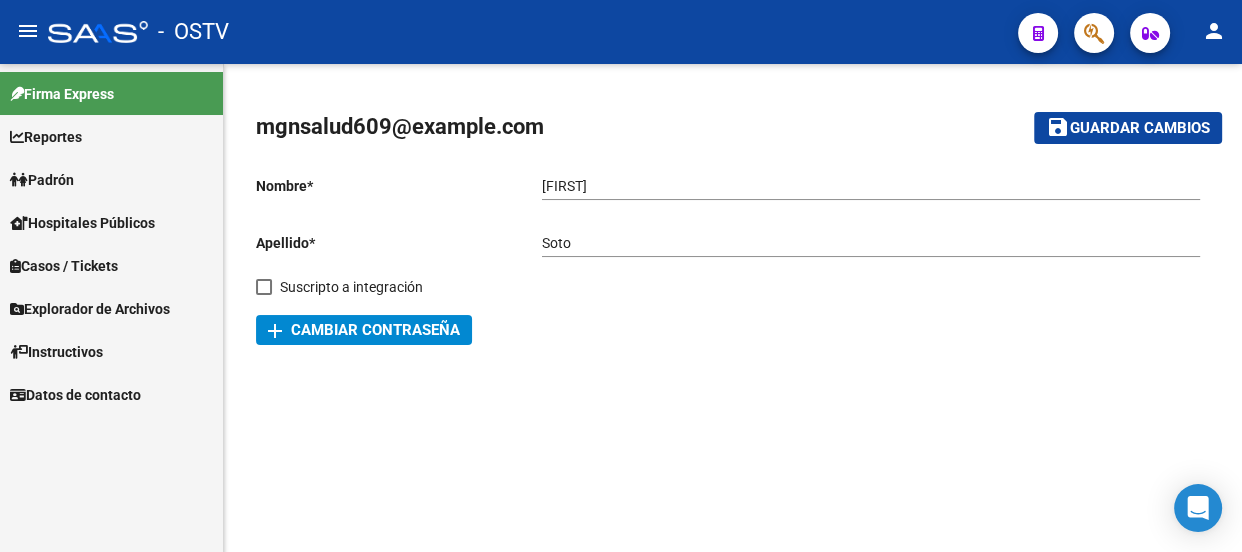 click on "mgnsalud609@gmail.com    save Guardar cambios Nombre  *   Mirella Ingresar nombre  Apellido  *   Soto Ingresar apellido  Email * mgnsalud609@gmail.com Email    Suscripto a integración  add  Cambiar Contraseña" 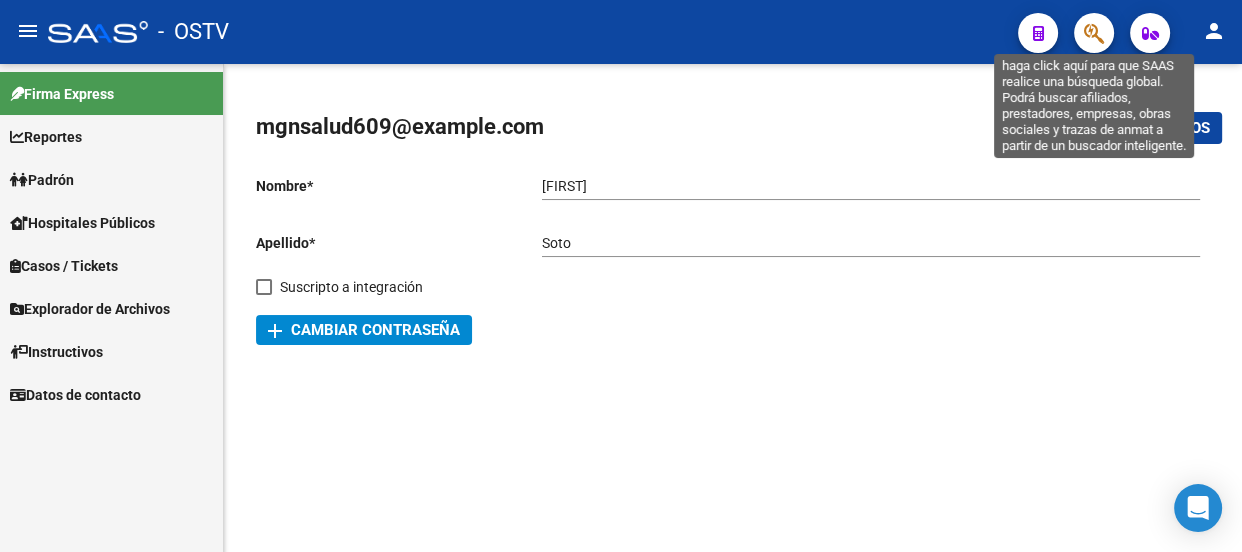 click 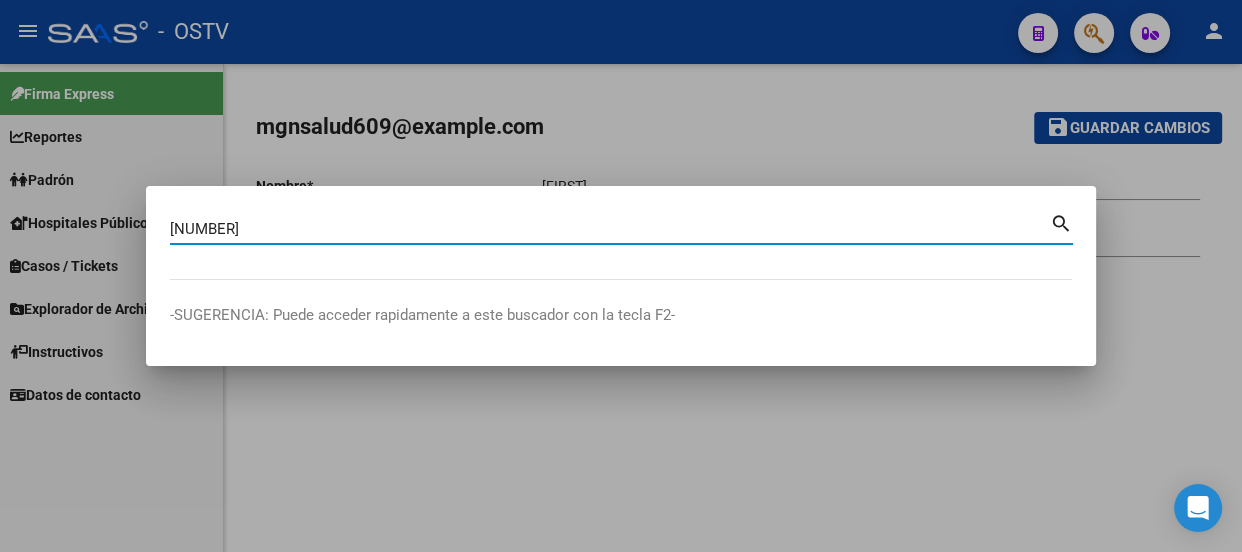type on "29801781" 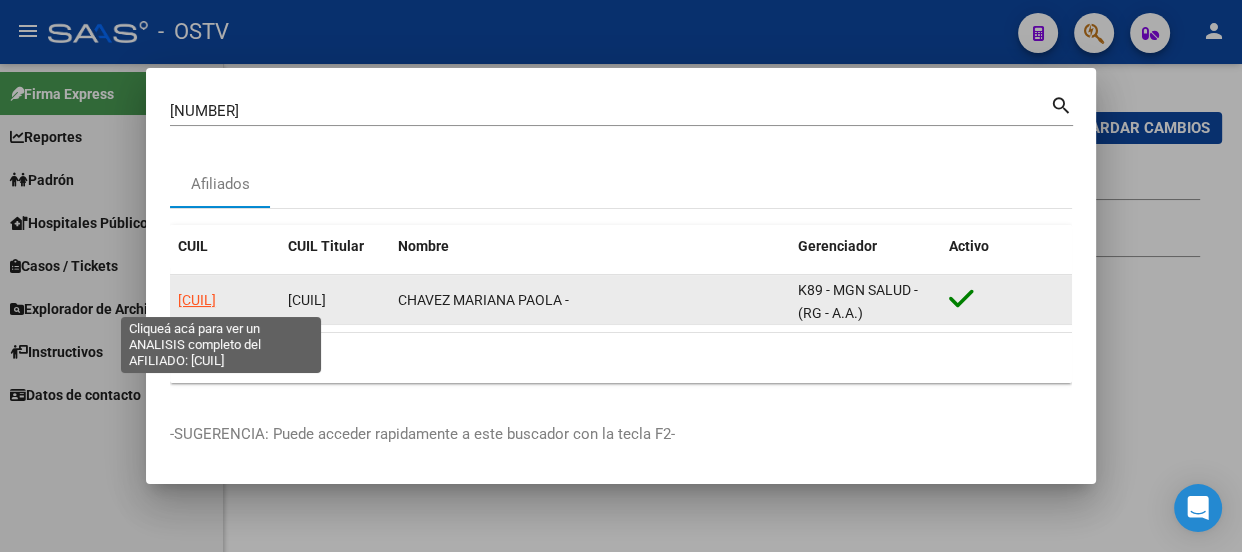 click on "23298017814" 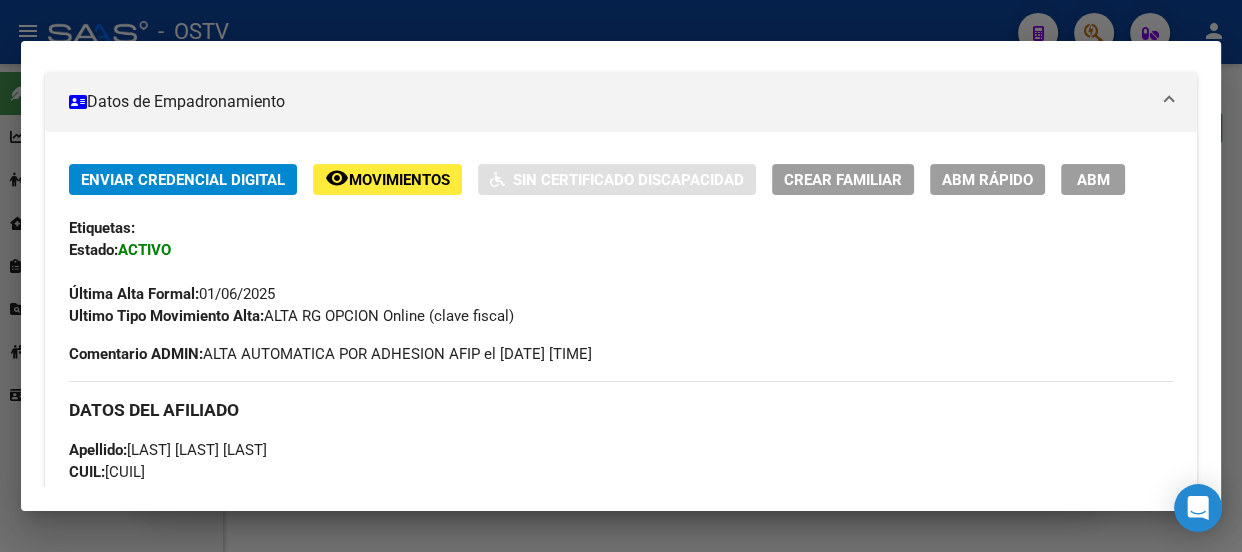 scroll, scrollTop: 525, scrollLeft: 0, axis: vertical 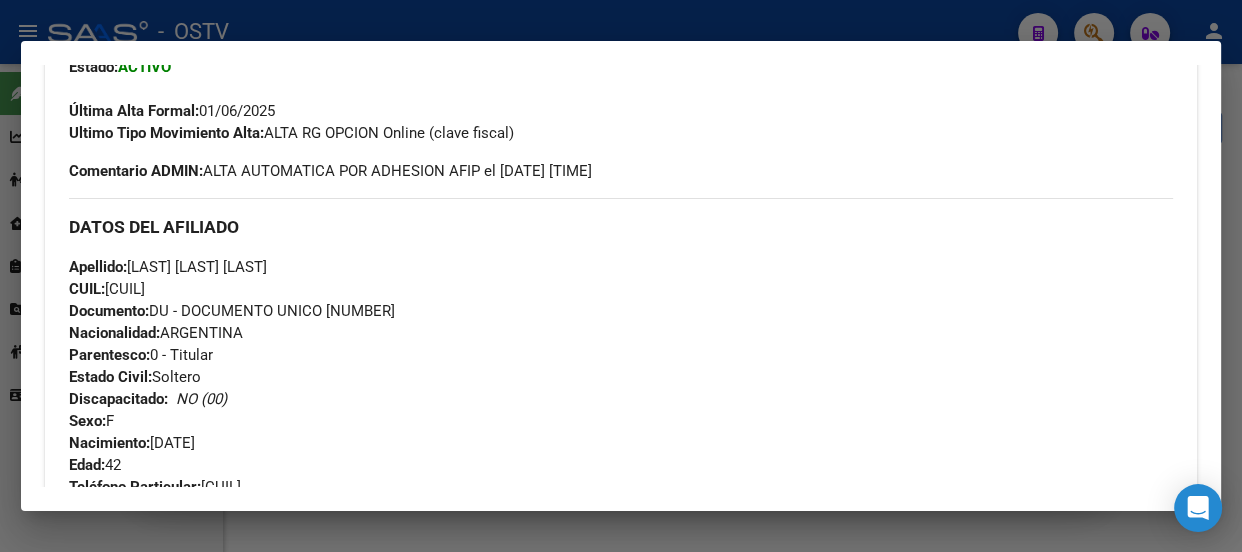 click on "Documento:  DU - DOCUMENTO UNICO 29801781" at bounding box center (232, 311) 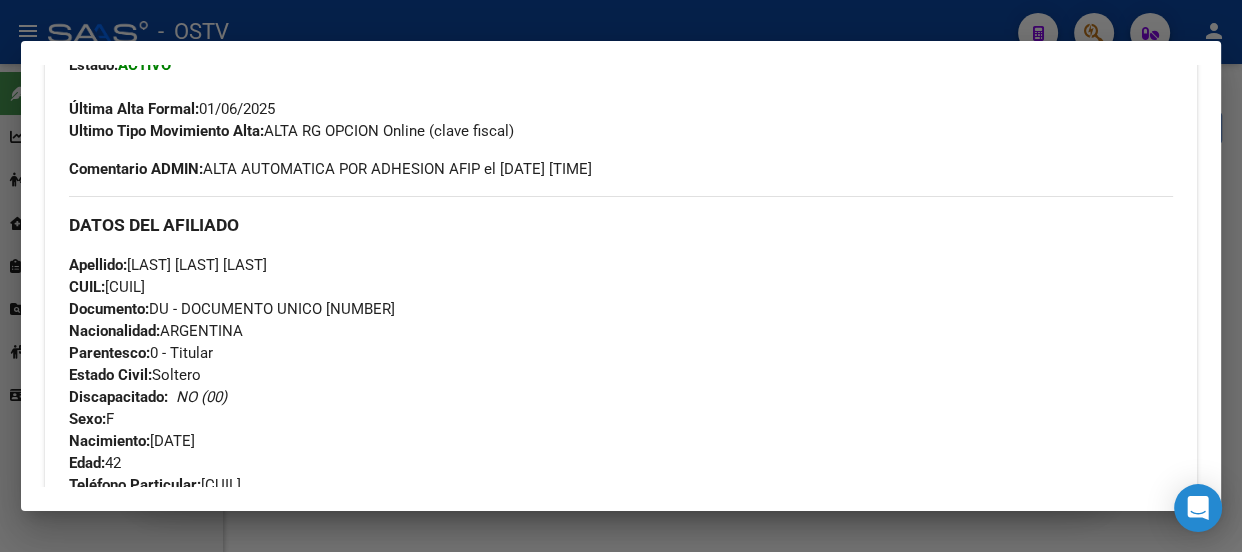 scroll, scrollTop: 525, scrollLeft: 0, axis: vertical 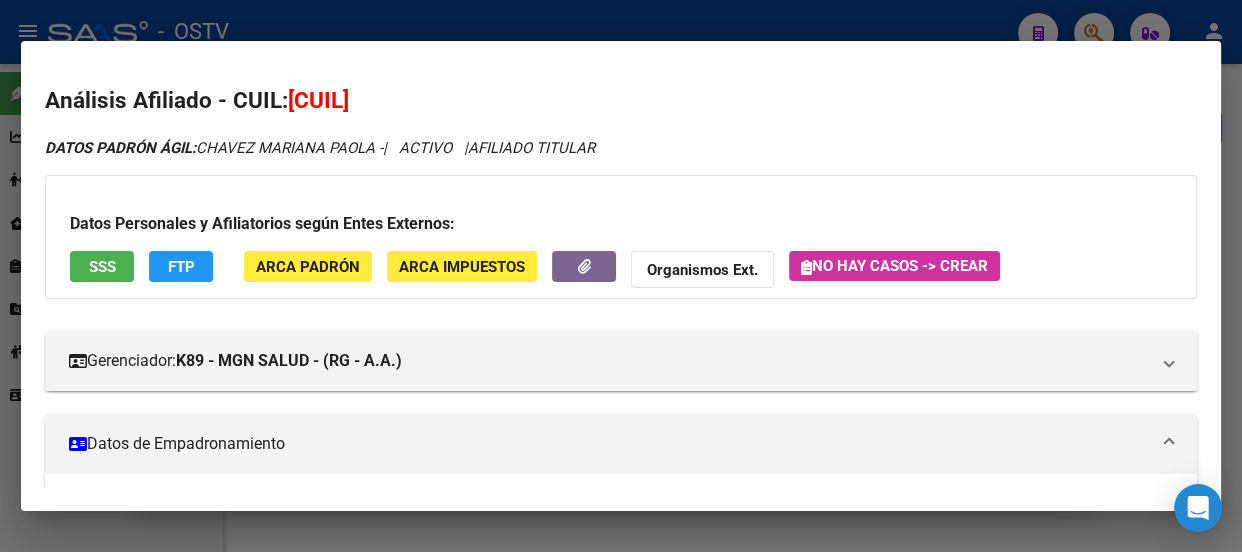click at bounding box center [621, 276] 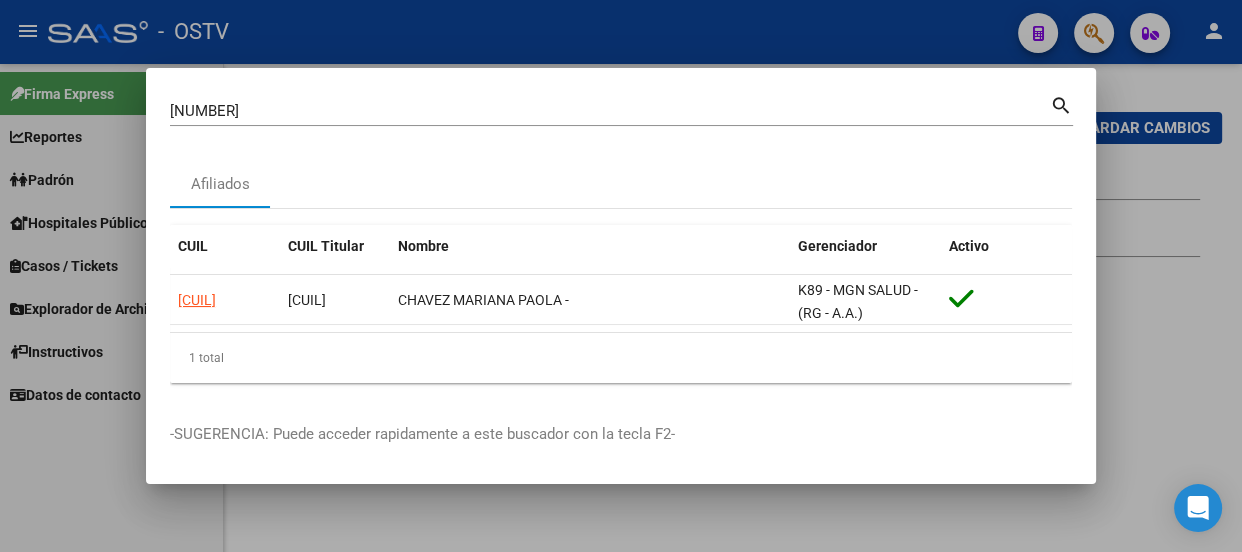 click on "29801781 Buscar (apellido, dni, cuil, nro traspaso, cuit, obra social)" at bounding box center [610, 111] 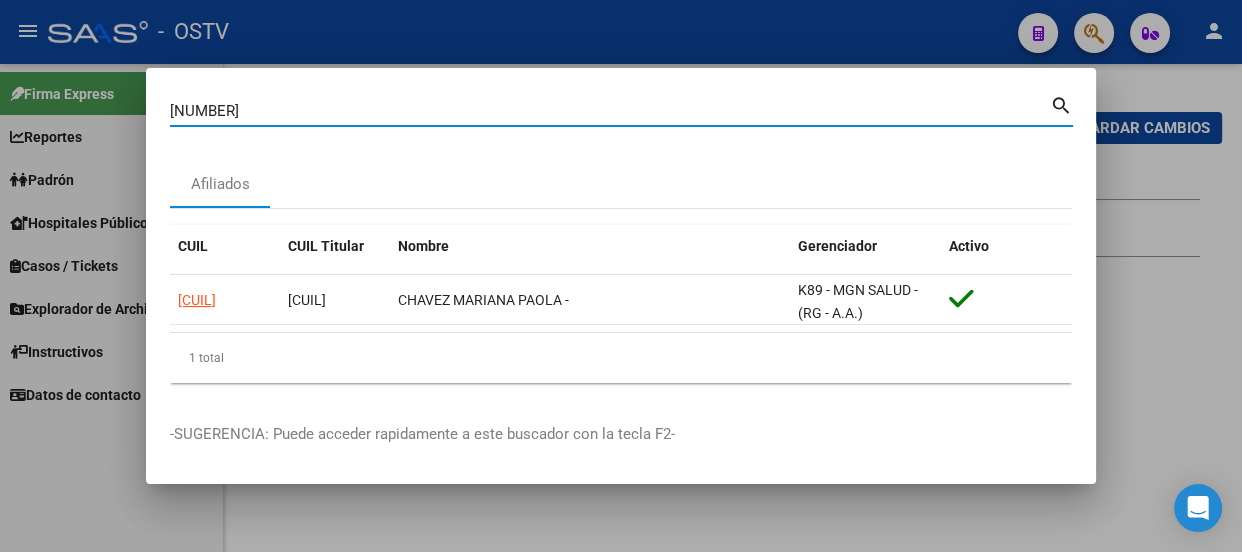 click on "29801781" at bounding box center [610, 111] 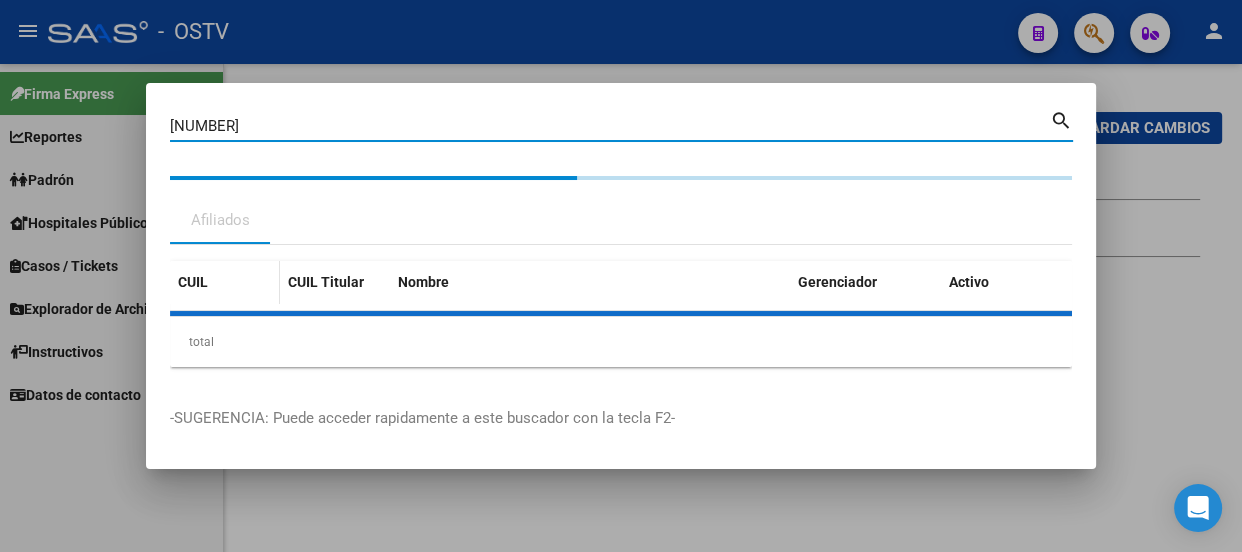 type on "20357127220" 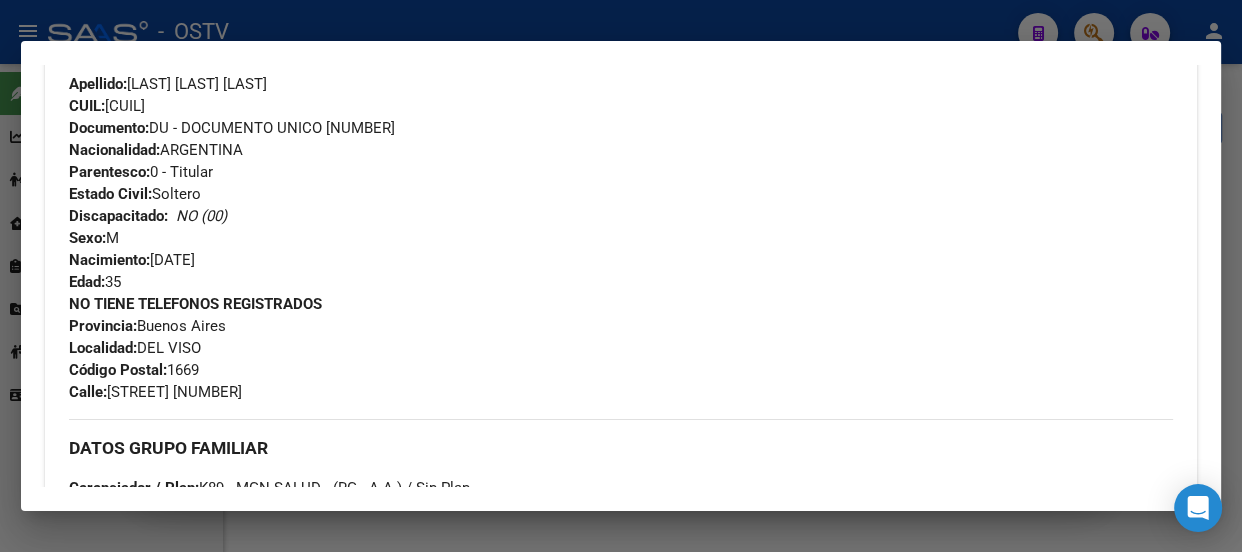 scroll, scrollTop: 707, scrollLeft: 0, axis: vertical 